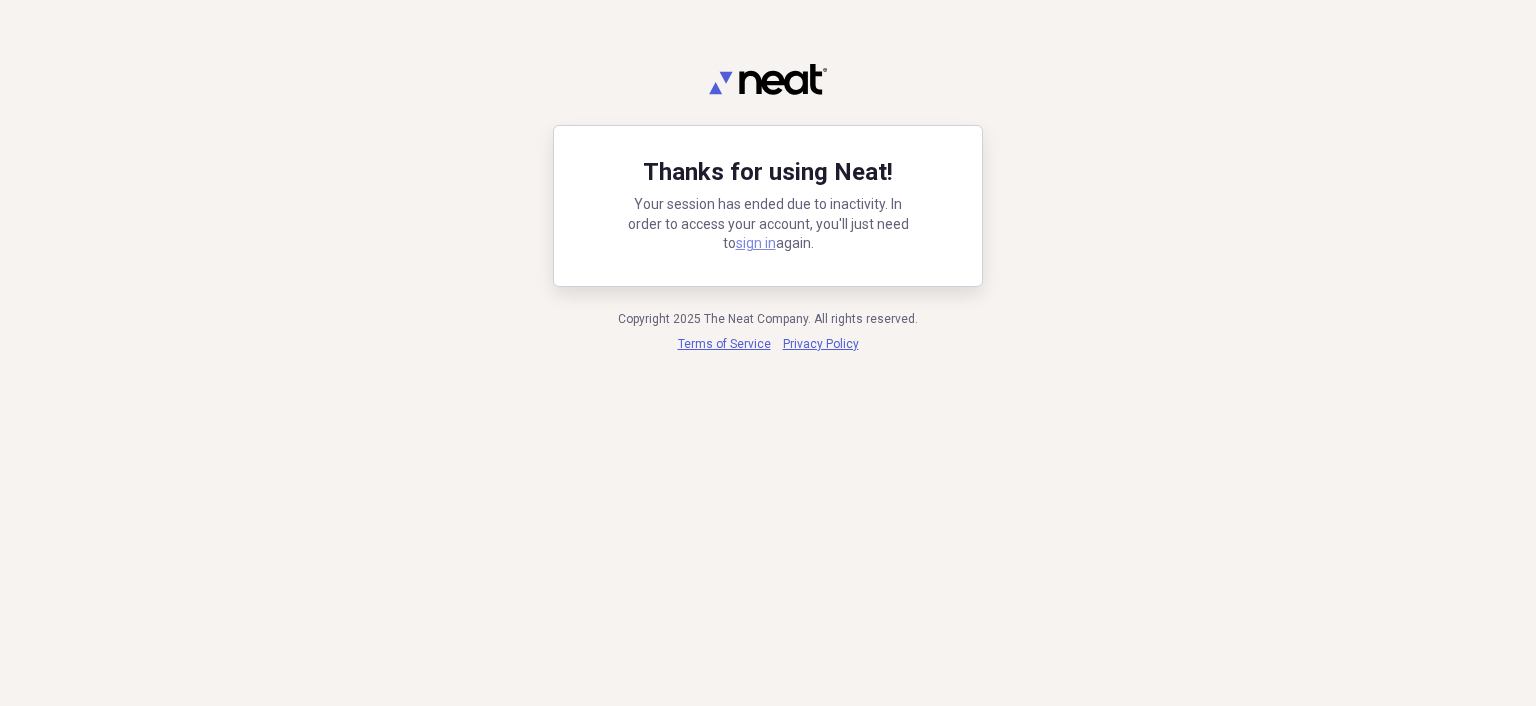 scroll, scrollTop: 0, scrollLeft: 0, axis: both 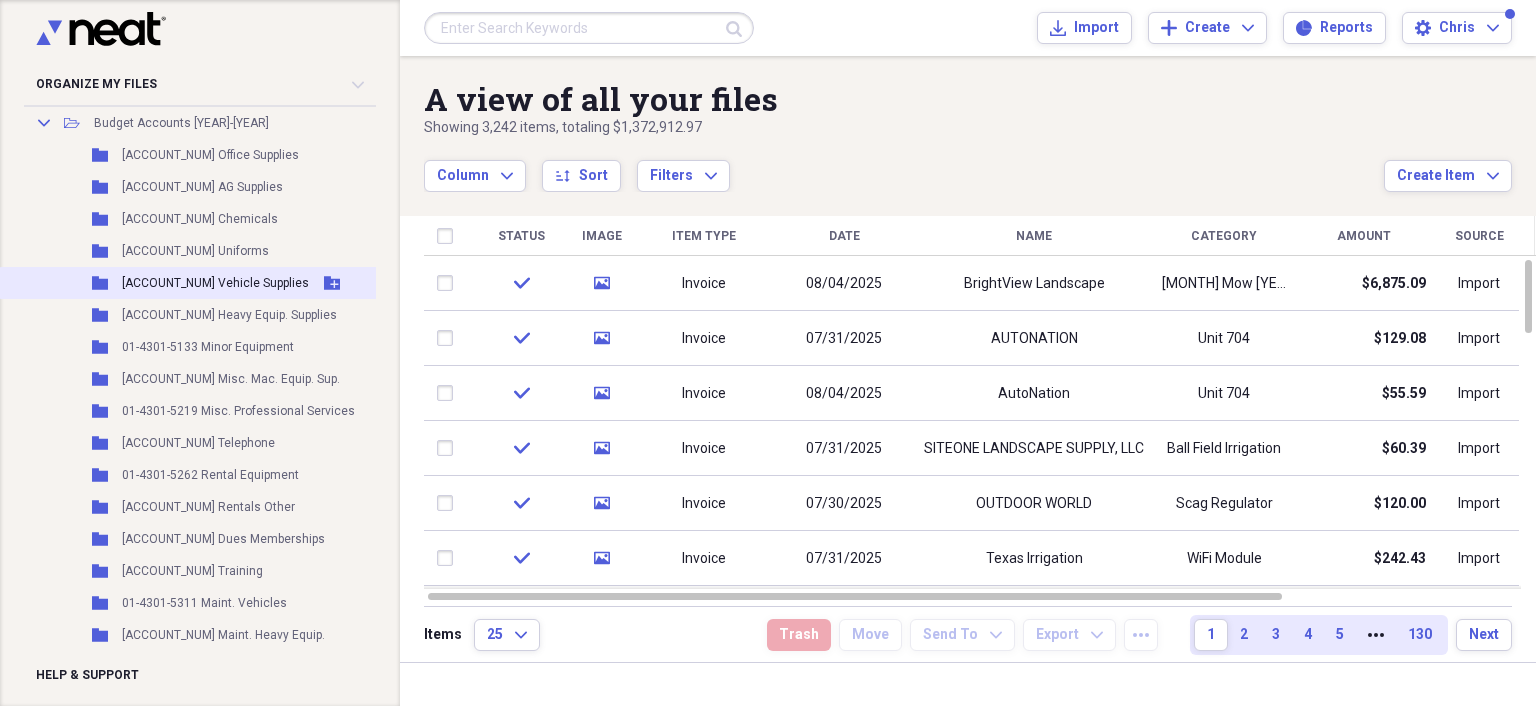 click on "[ACCOUNT_NUM] Vehicle Supplies" at bounding box center (215, 283) 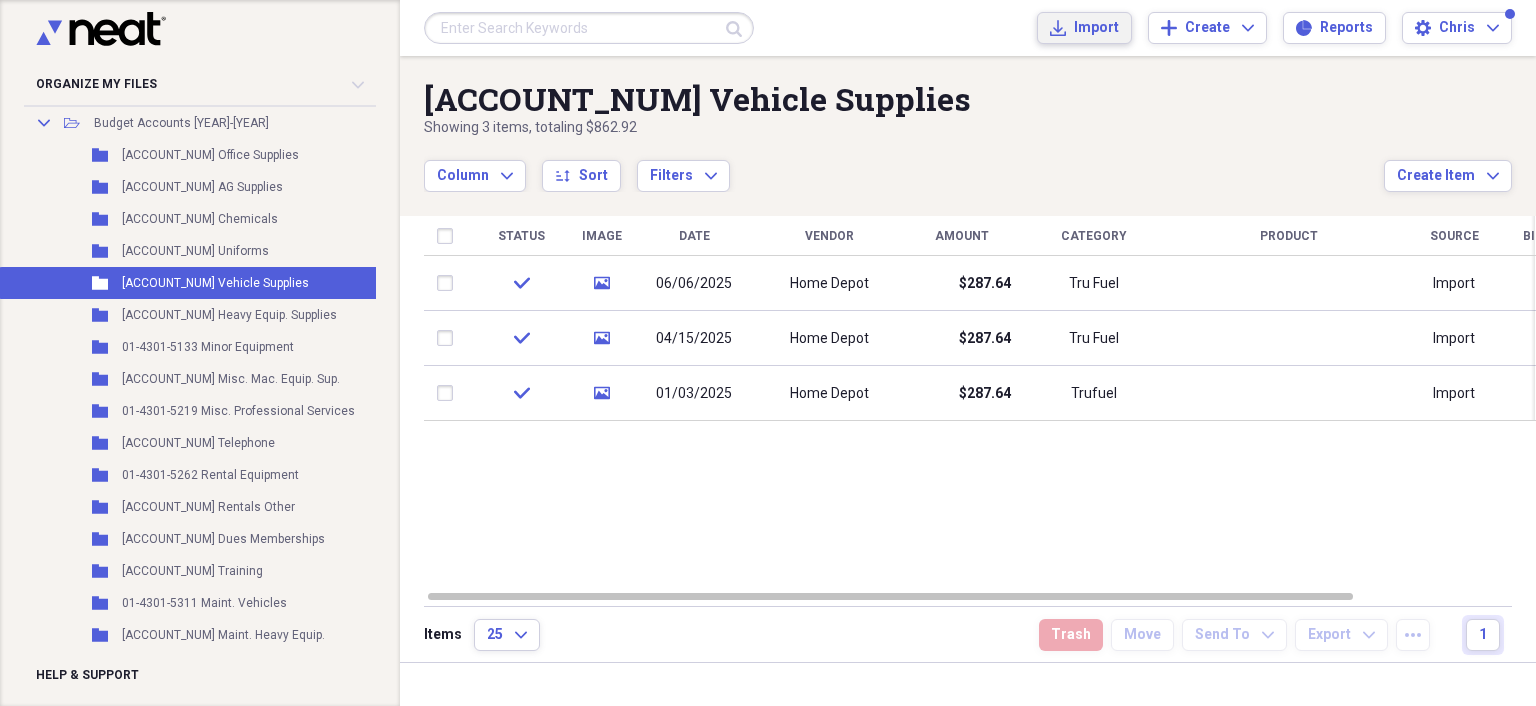click on "Import" 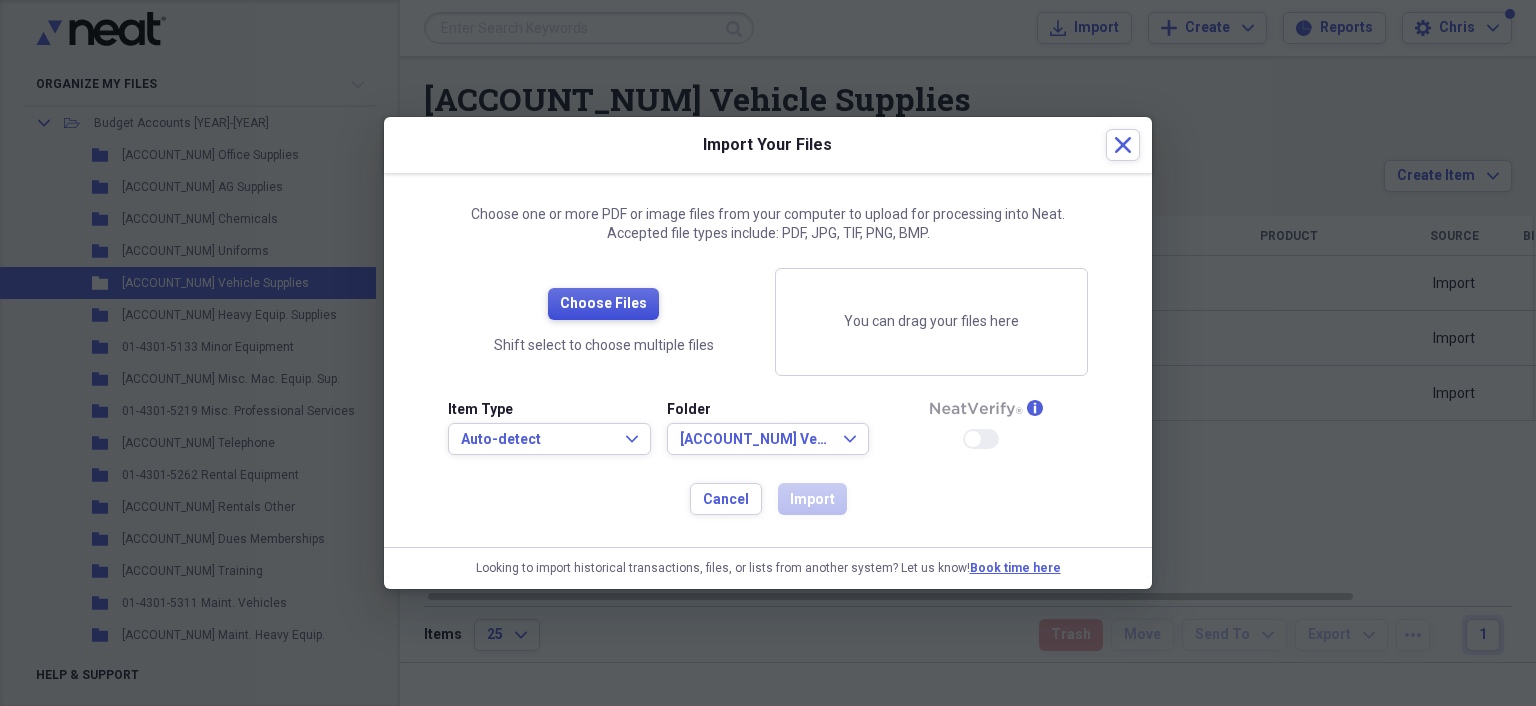 click on "Choose Files" at bounding box center [603, 304] 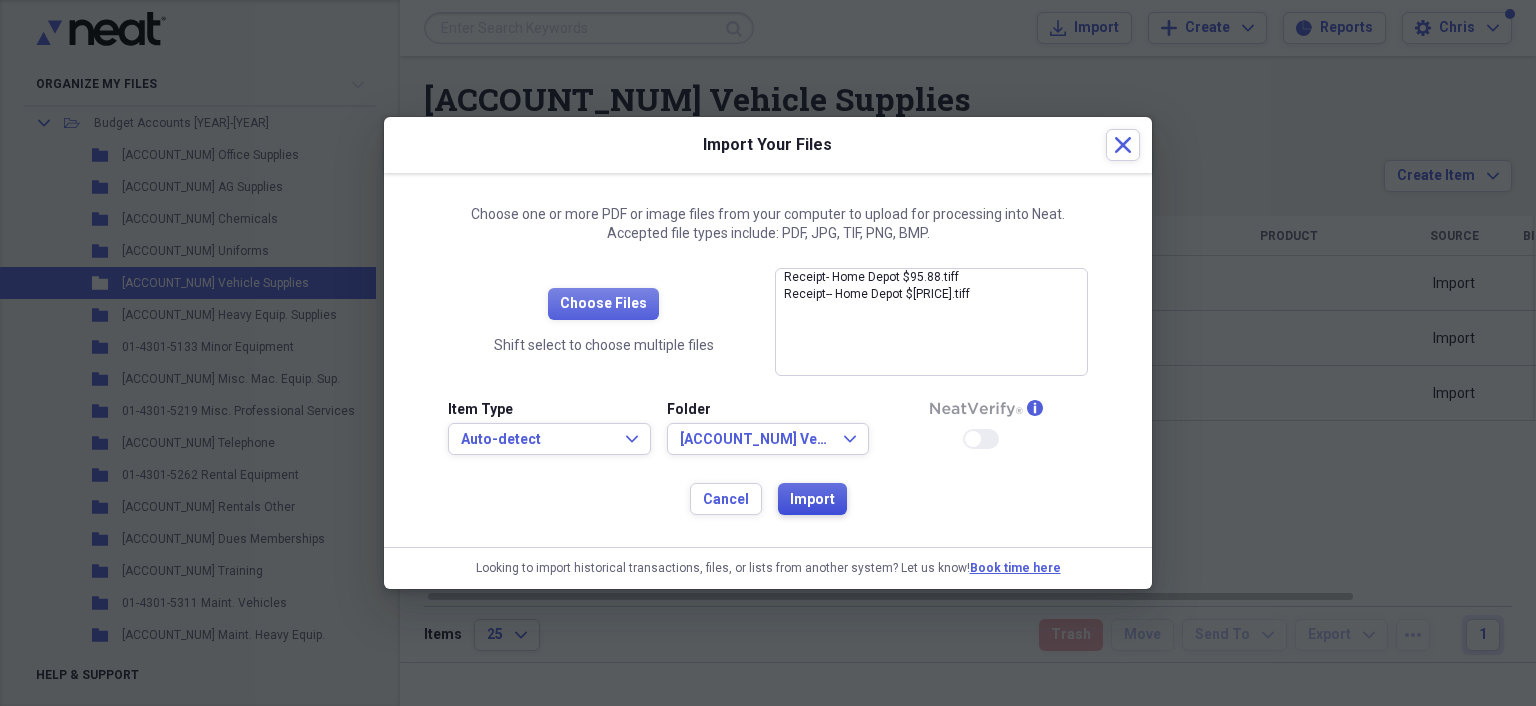 click on "Import" at bounding box center (812, 500) 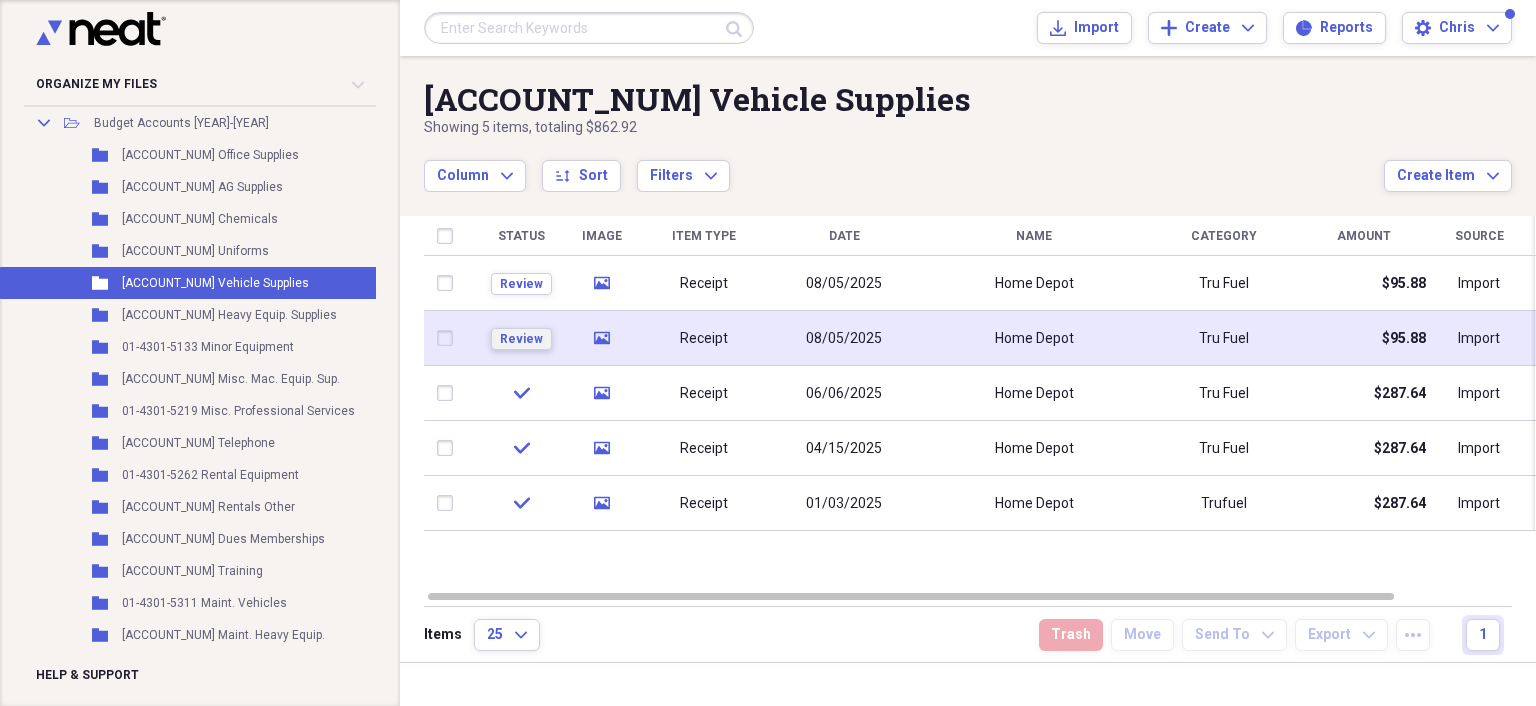 click on "Review" at bounding box center [521, 339] 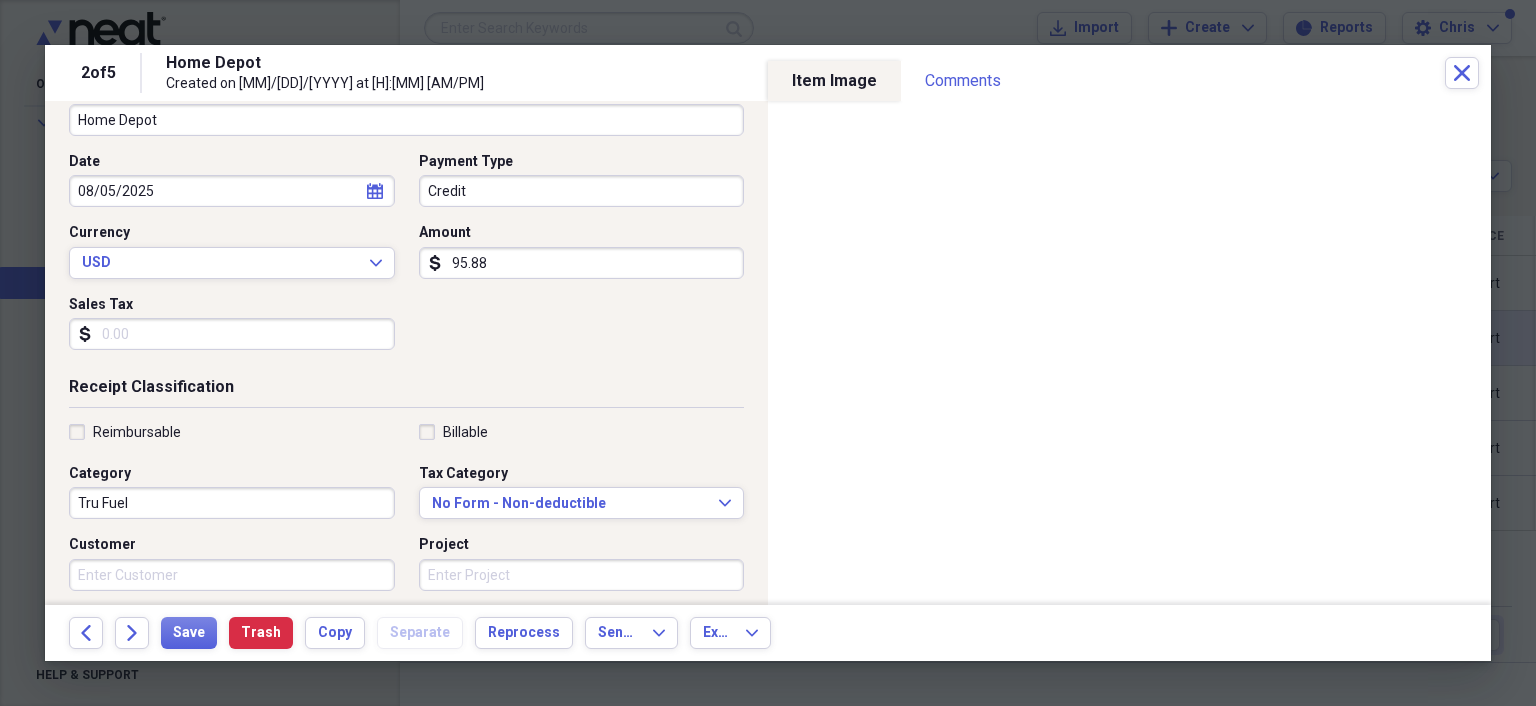 scroll, scrollTop: 200, scrollLeft: 0, axis: vertical 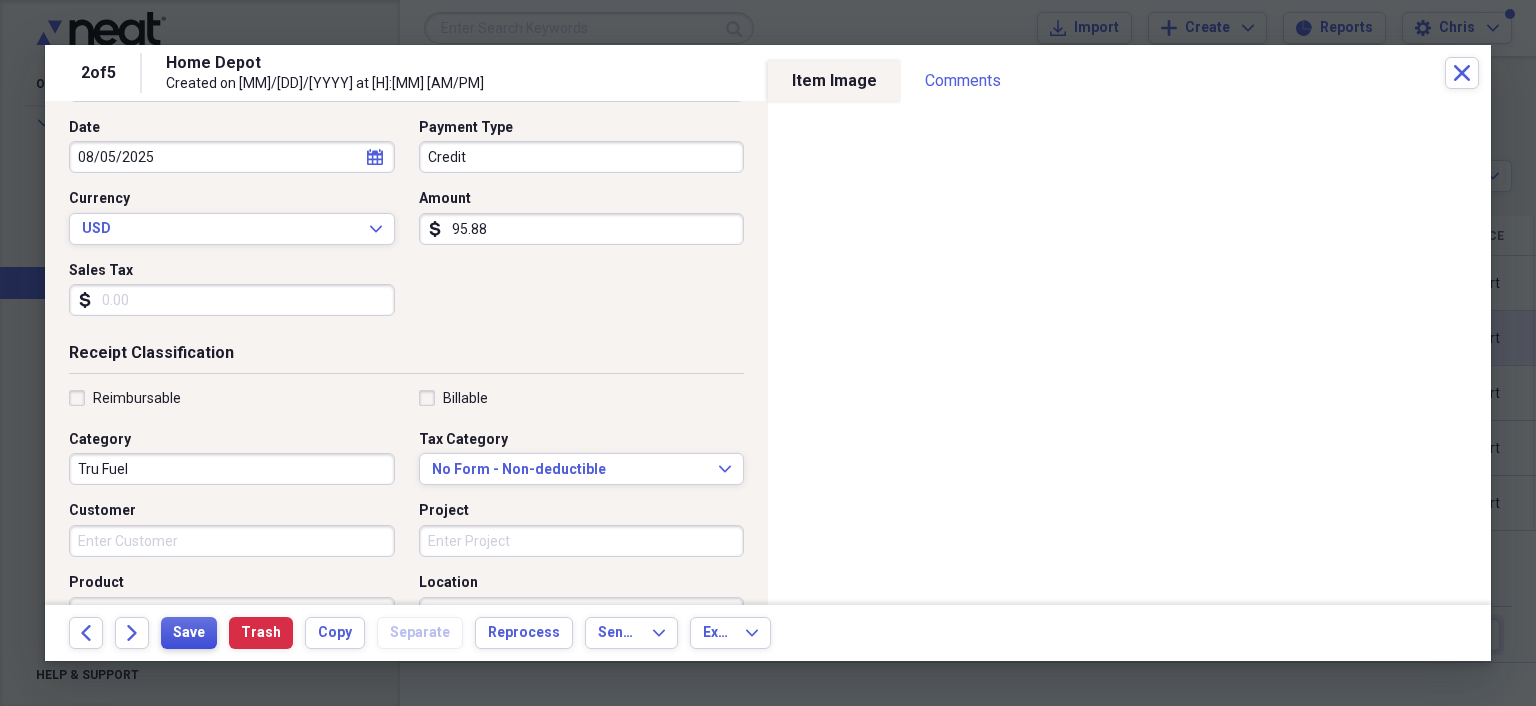 click on "Save" at bounding box center (189, 633) 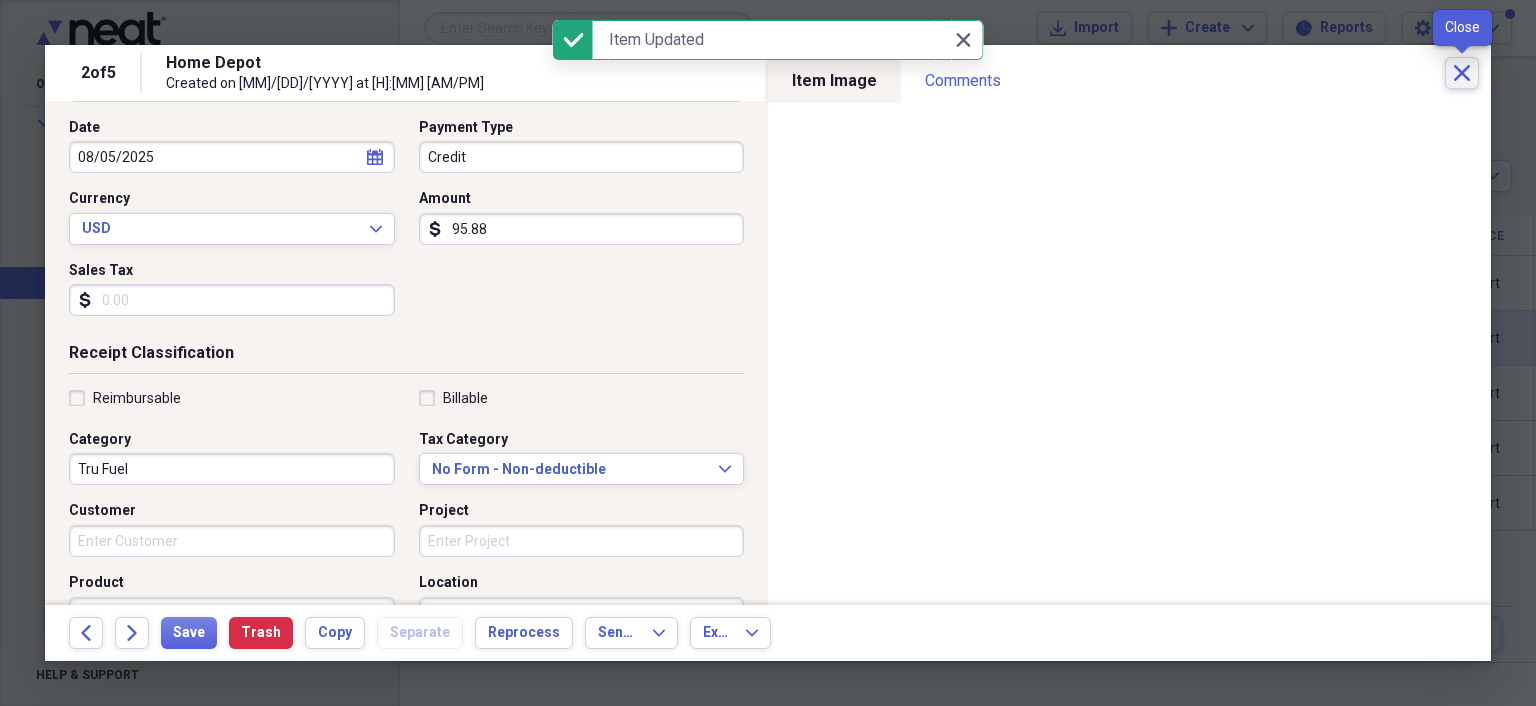 click on "Close" at bounding box center (1462, 73) 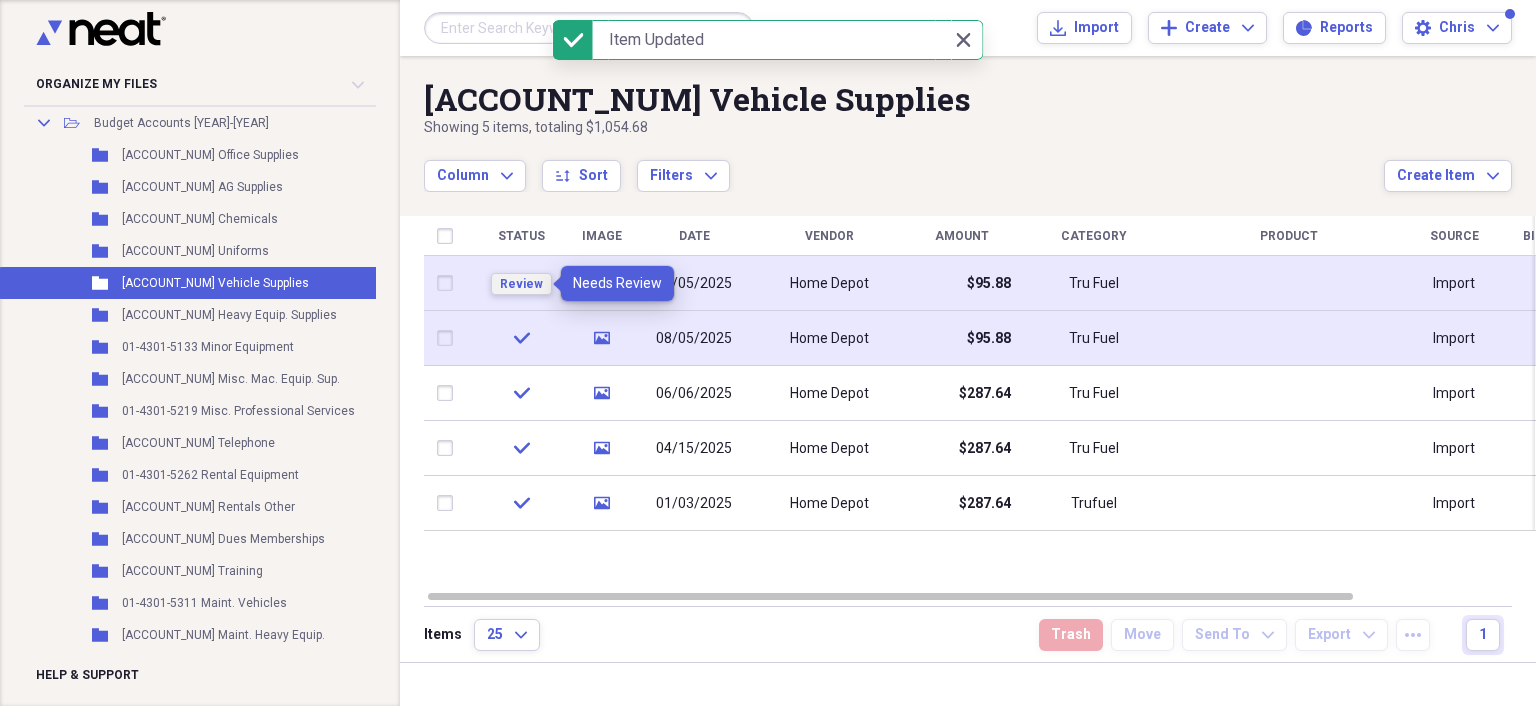 click on "Review" at bounding box center [521, 284] 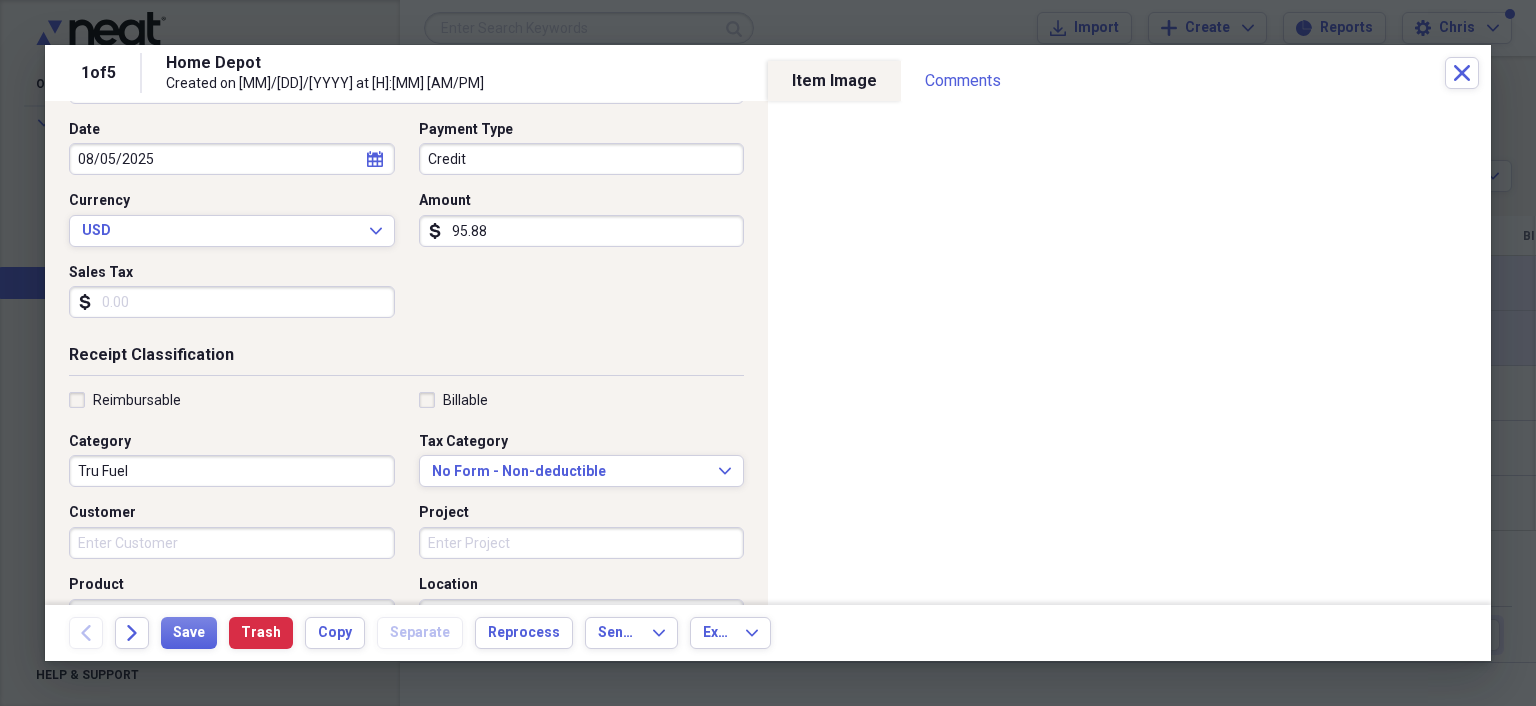 scroll, scrollTop: 200, scrollLeft: 0, axis: vertical 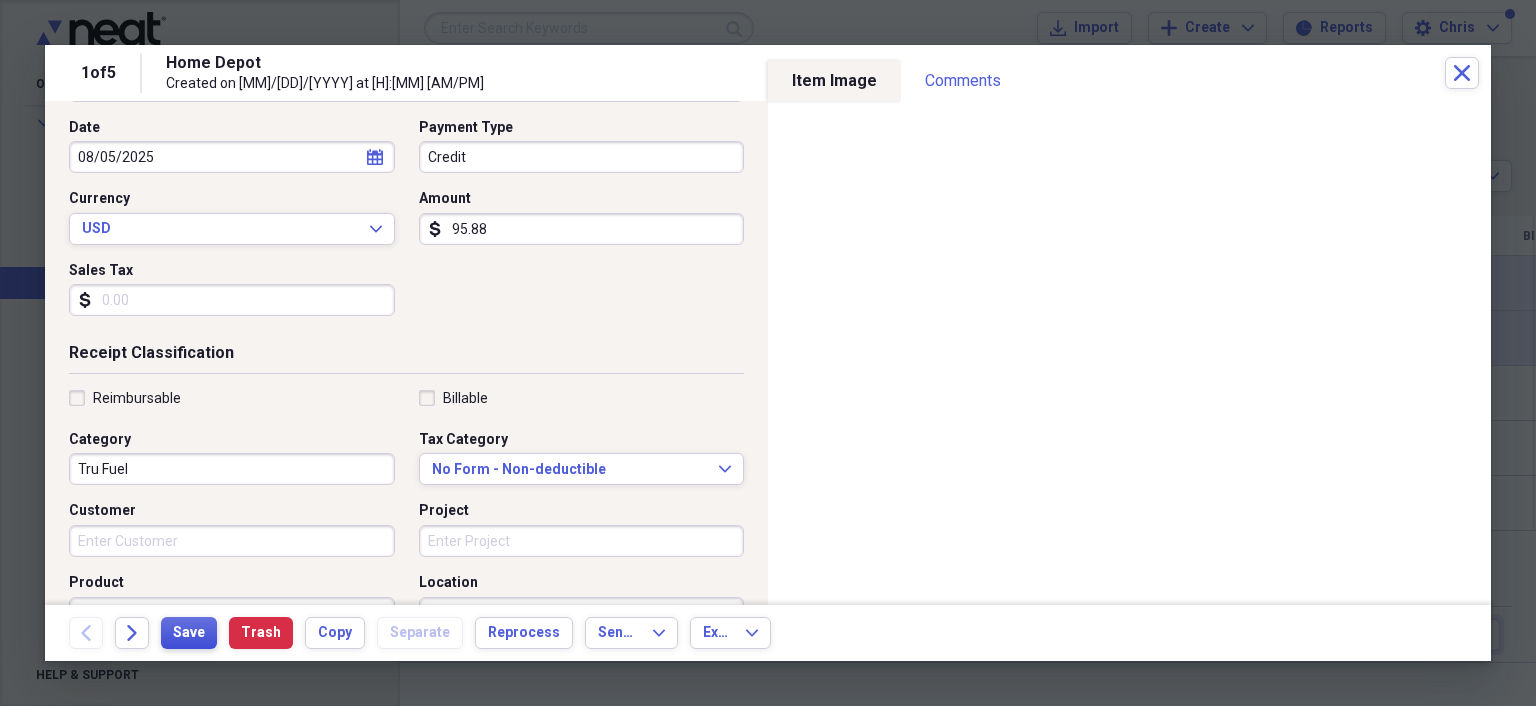 click on "Save" at bounding box center [189, 633] 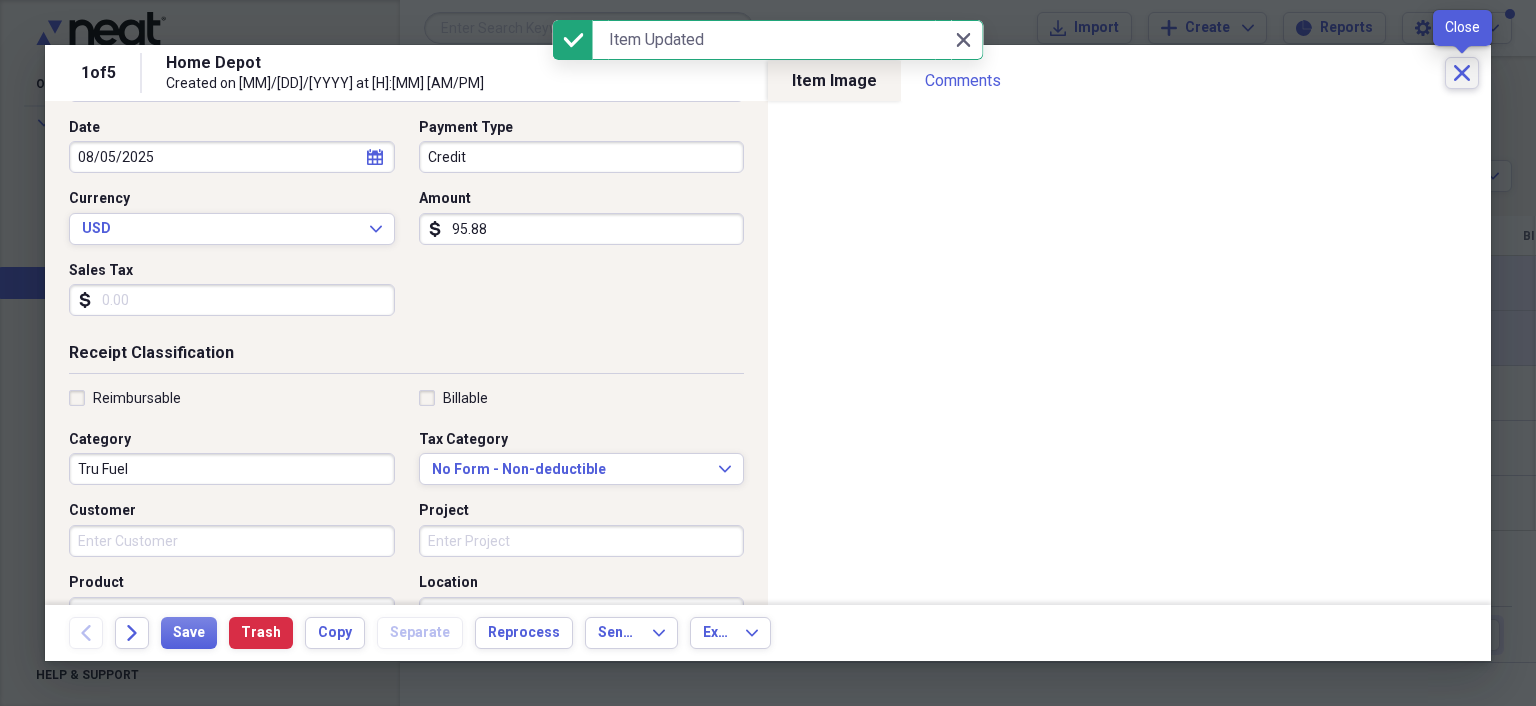 click on "Close" at bounding box center [1462, 73] 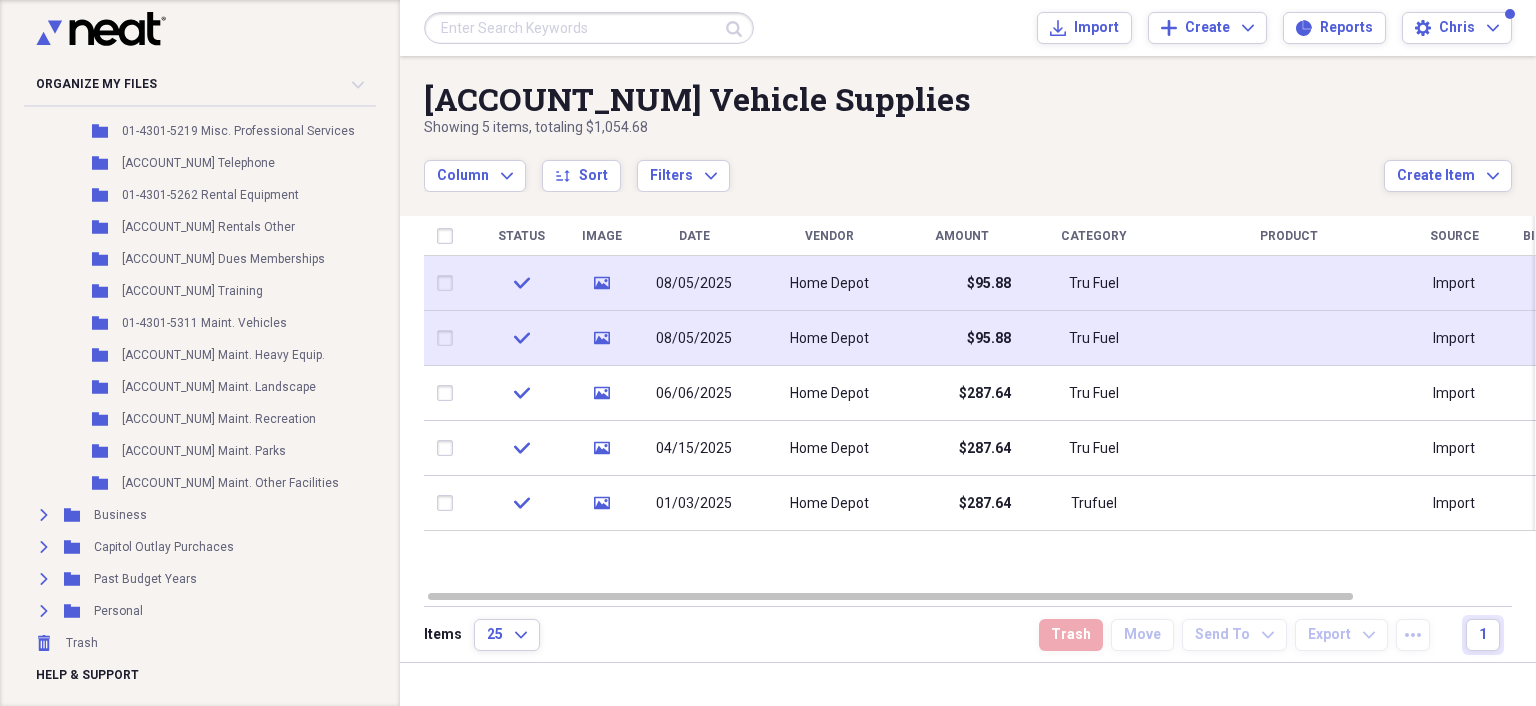 scroll, scrollTop: 493, scrollLeft: 0, axis: vertical 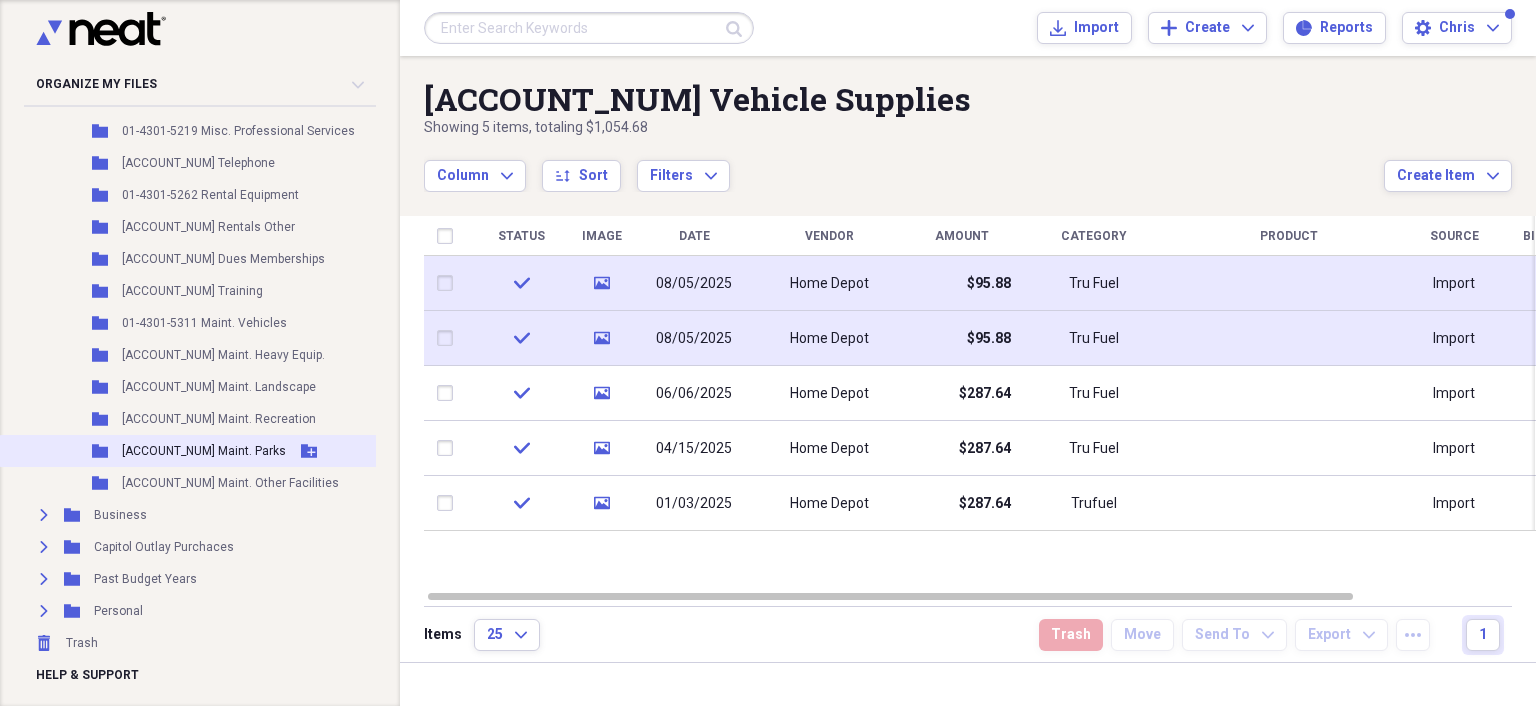 click on "[ACCOUNT_NUM] Maint. Parks" at bounding box center [204, 451] 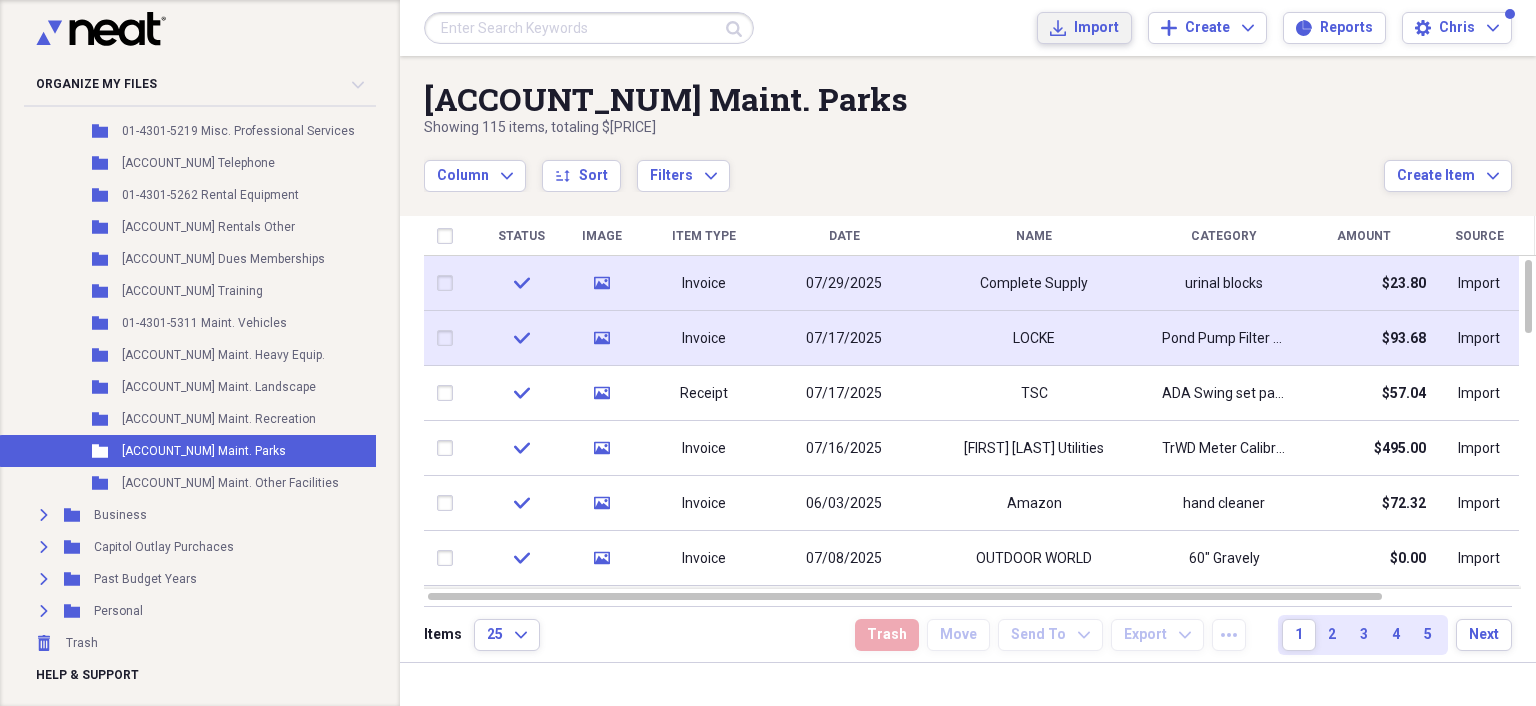 click on "Import Import" at bounding box center (1084, 28) 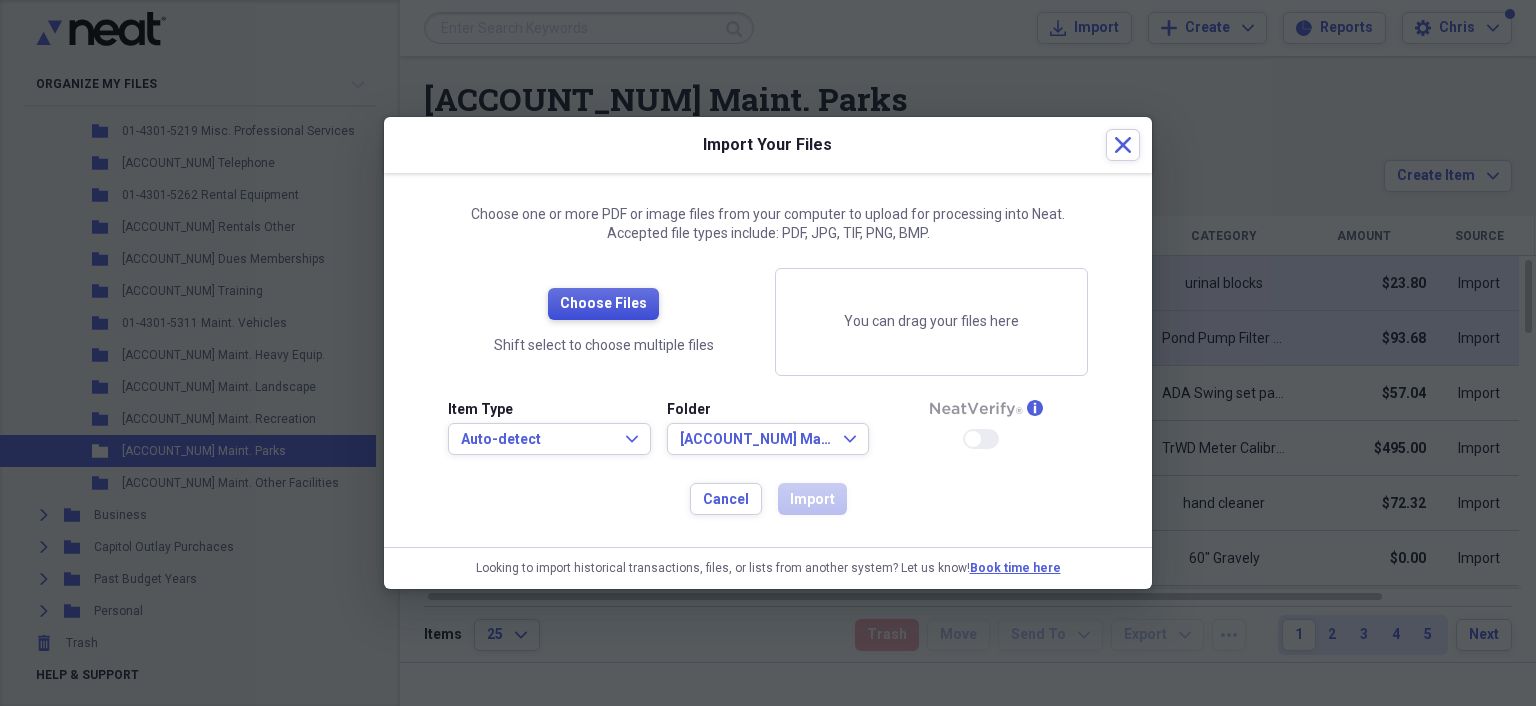click on "Choose Files" at bounding box center (603, 304) 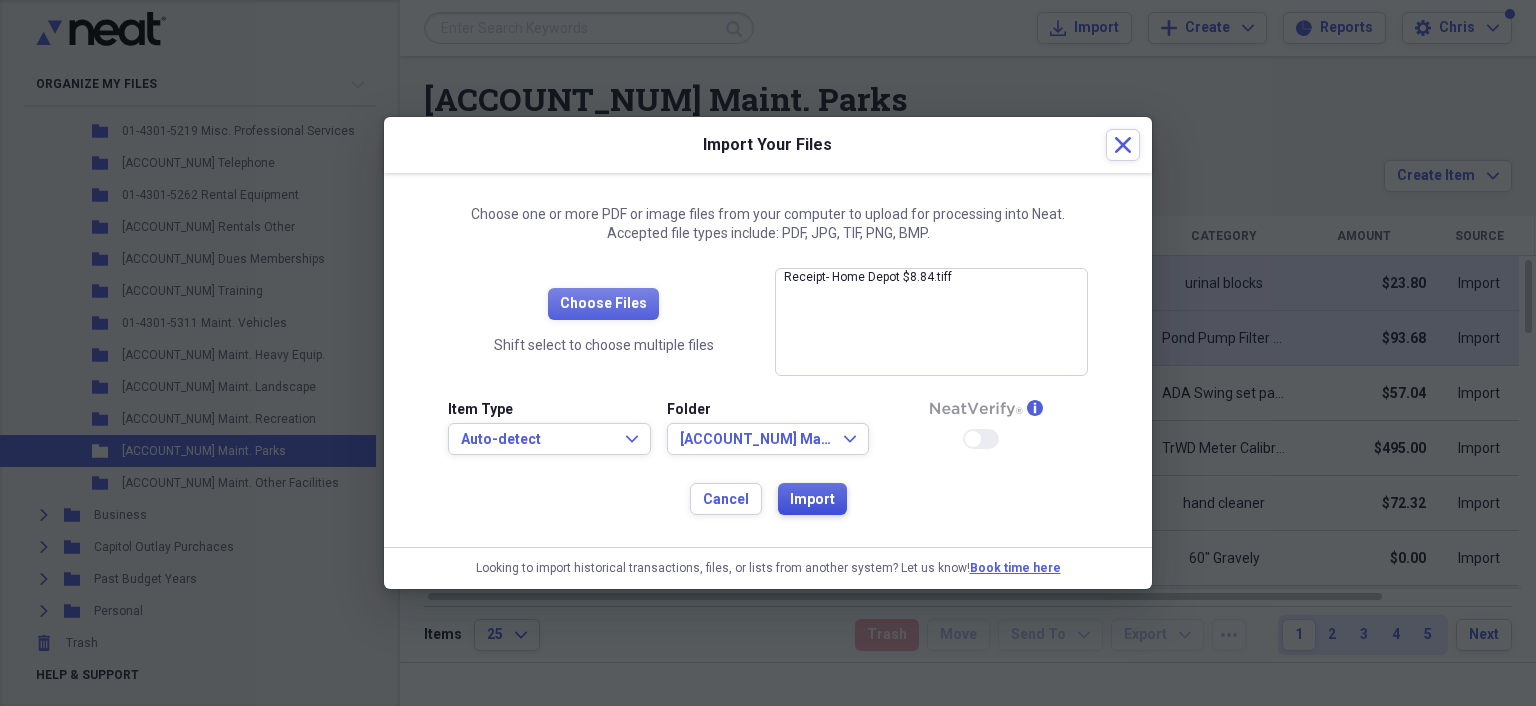 click on "Import" at bounding box center [812, 500] 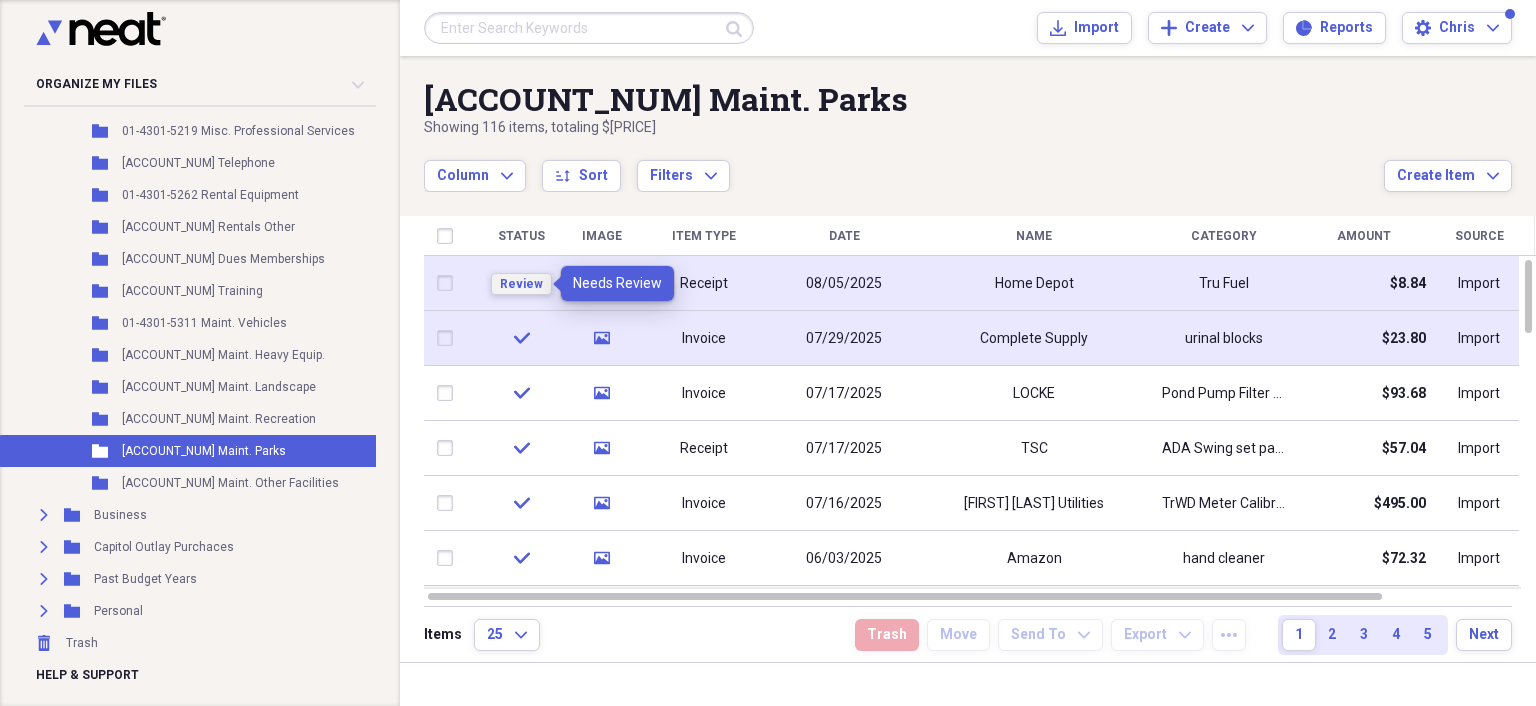 click on "Review" at bounding box center [521, 284] 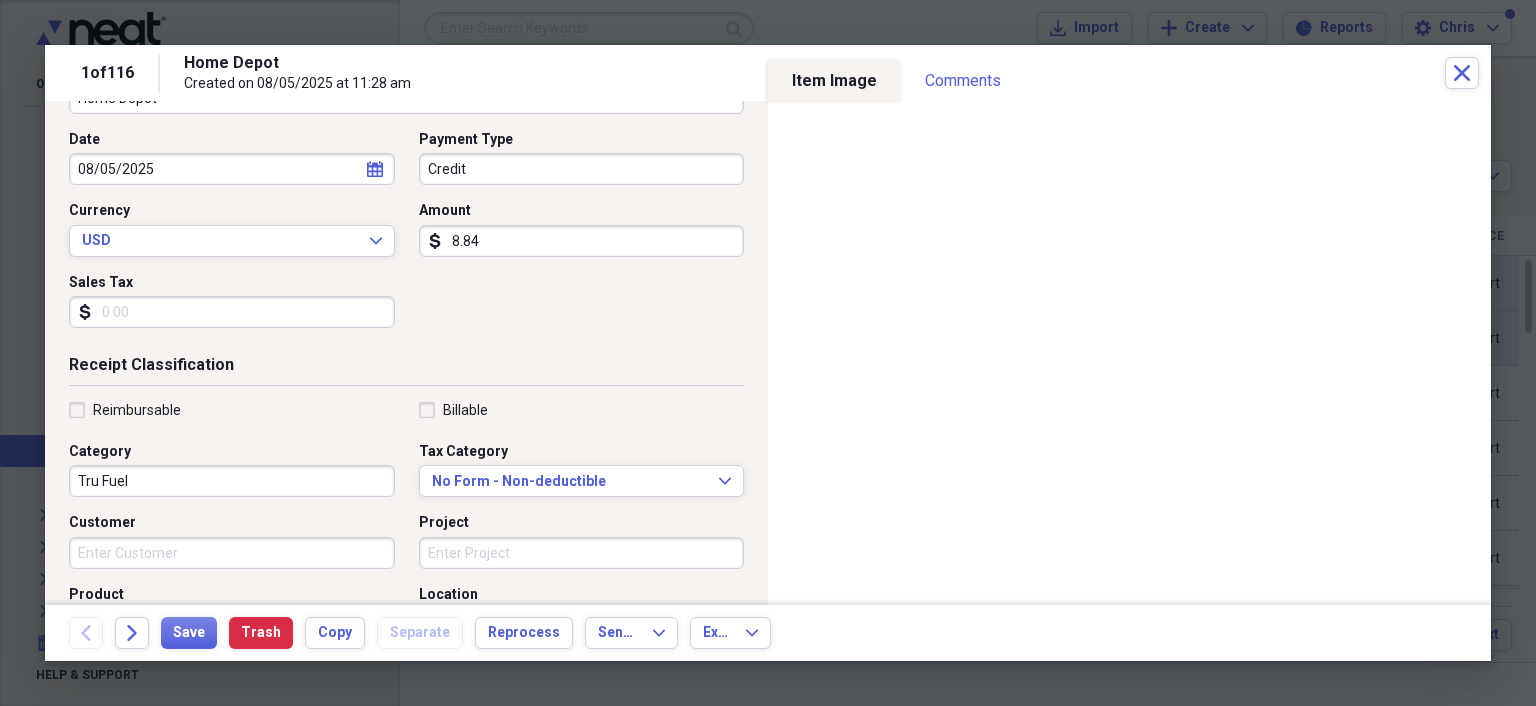 scroll, scrollTop: 200, scrollLeft: 0, axis: vertical 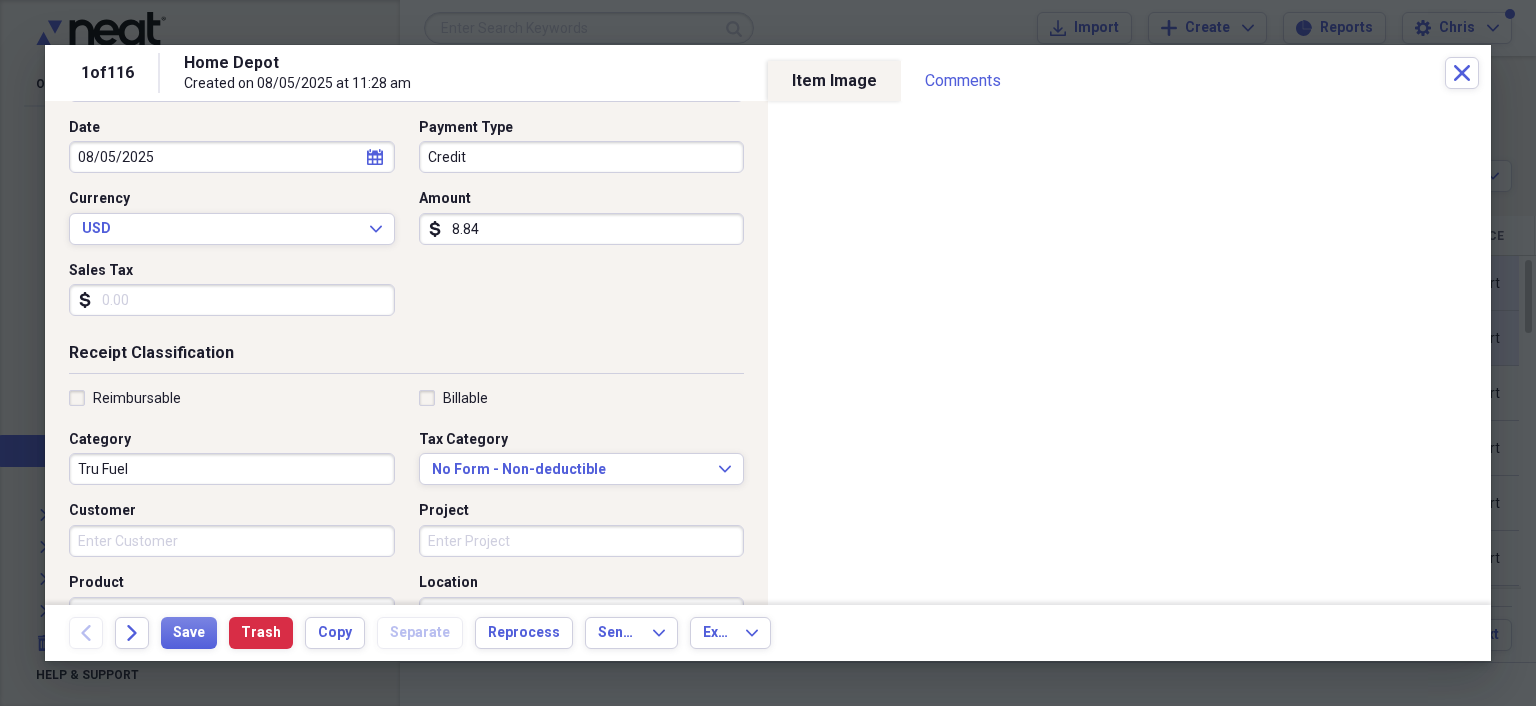 click on "Tru Fuel" at bounding box center [232, 469] 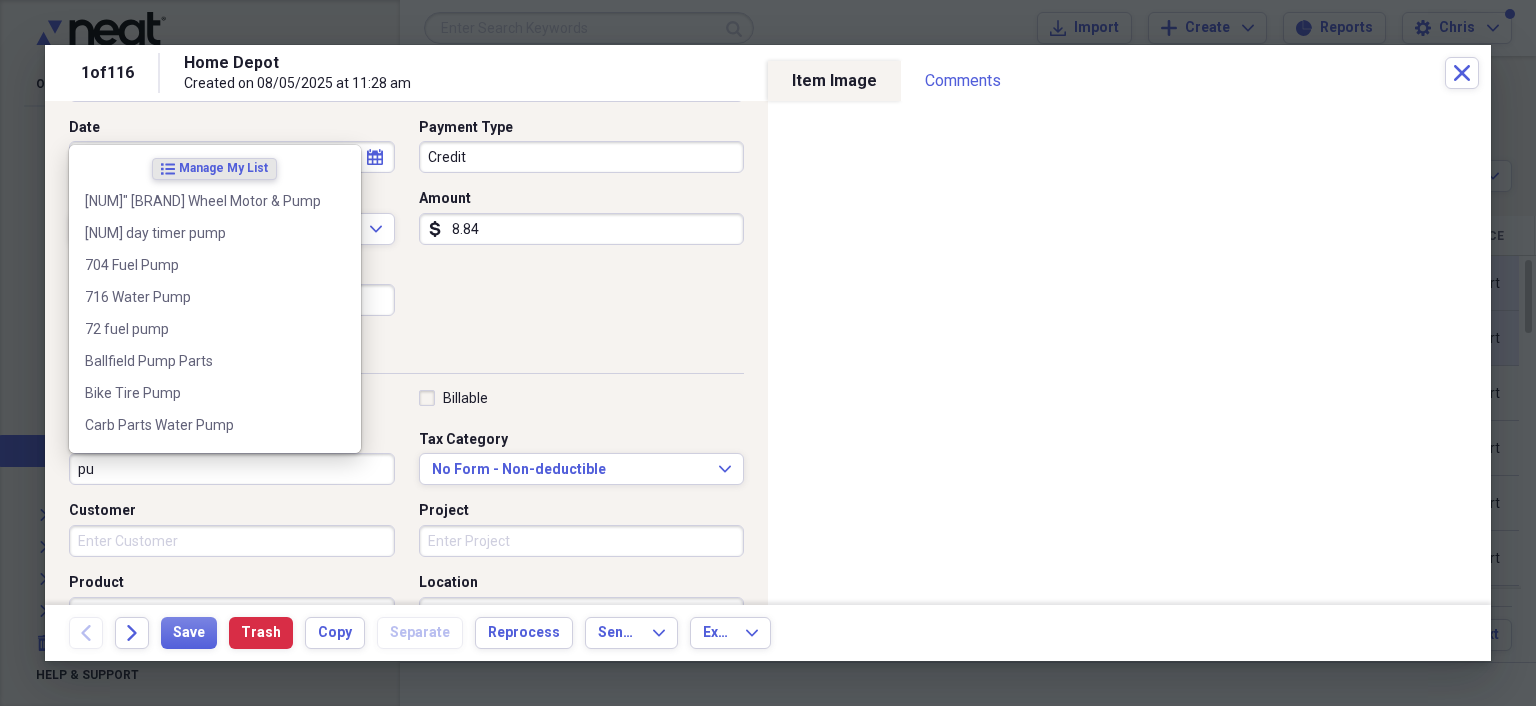 type on "p" 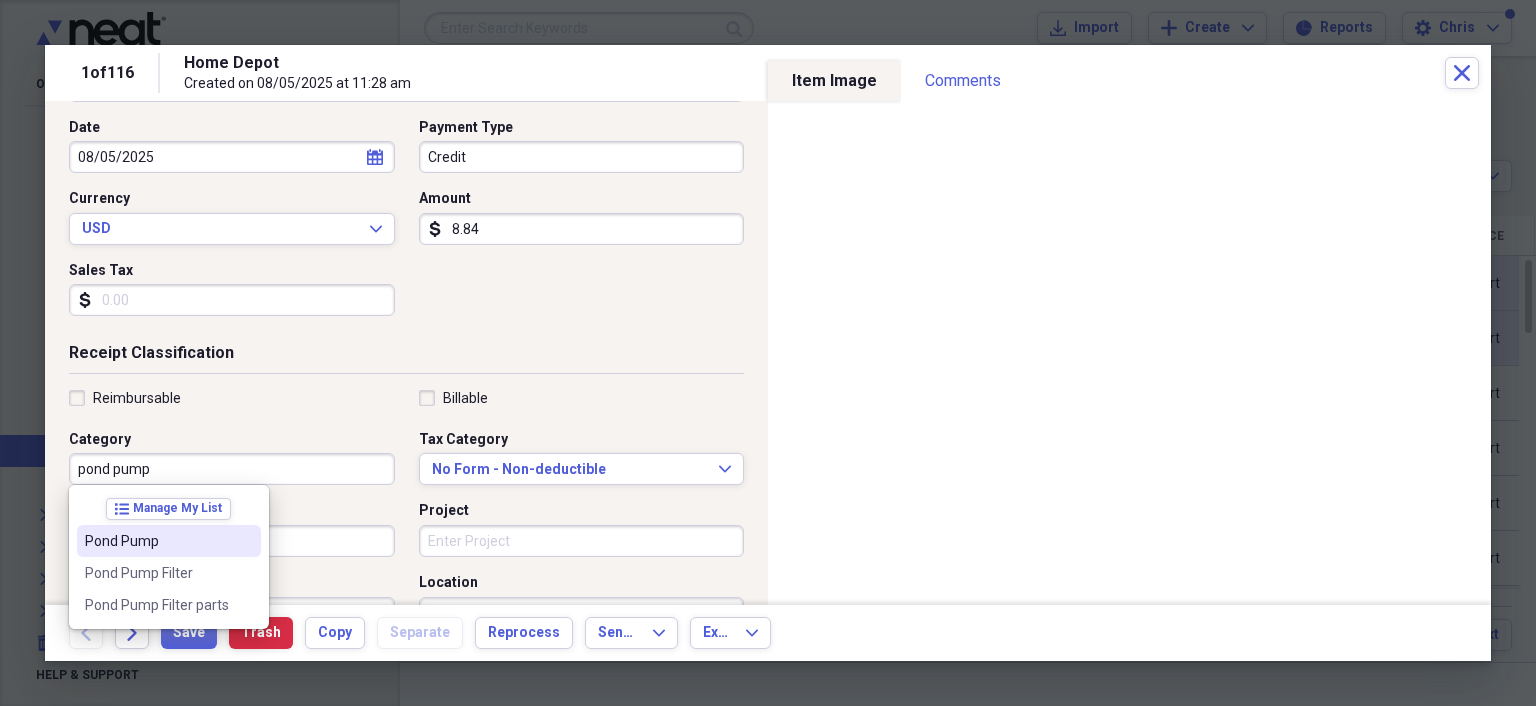 click on "Pond Pump" at bounding box center [157, 541] 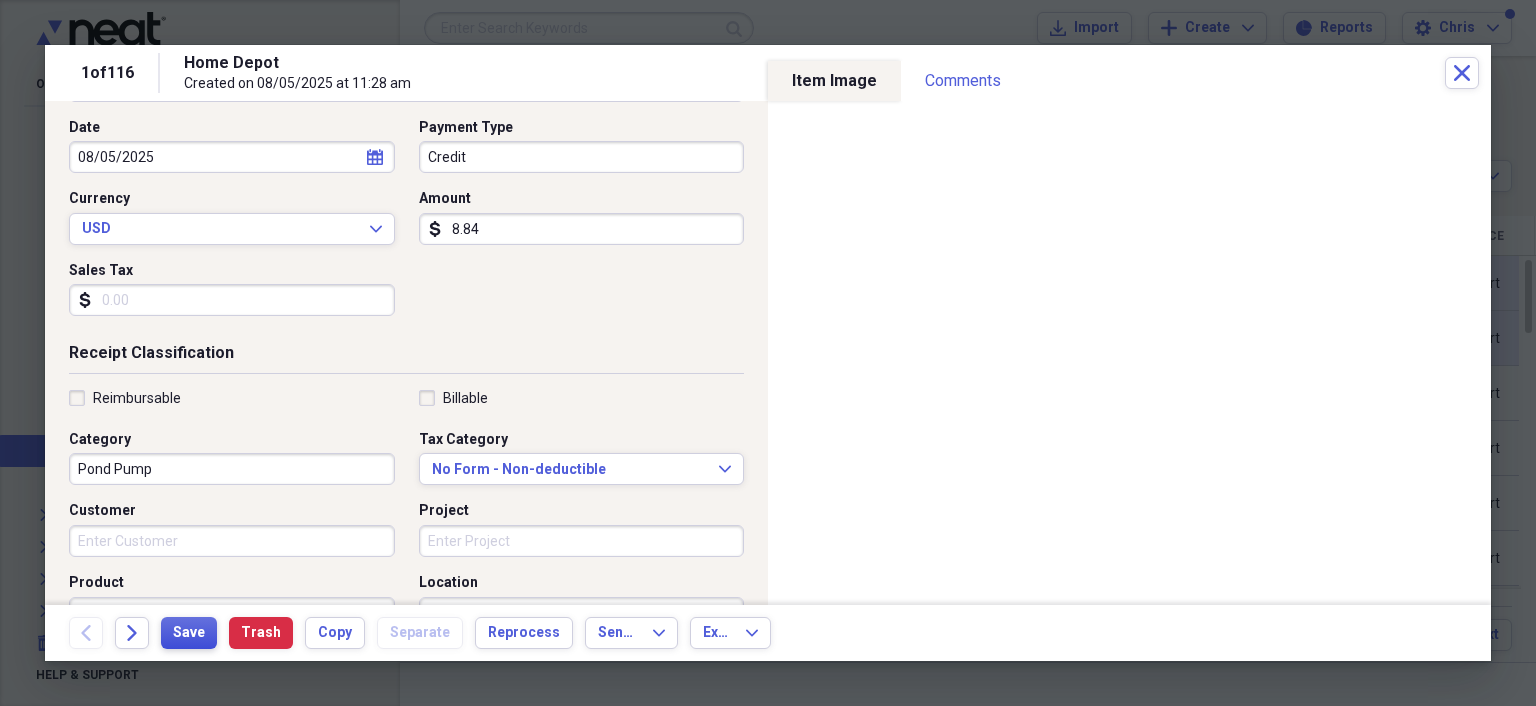 click on "Save" at bounding box center (189, 633) 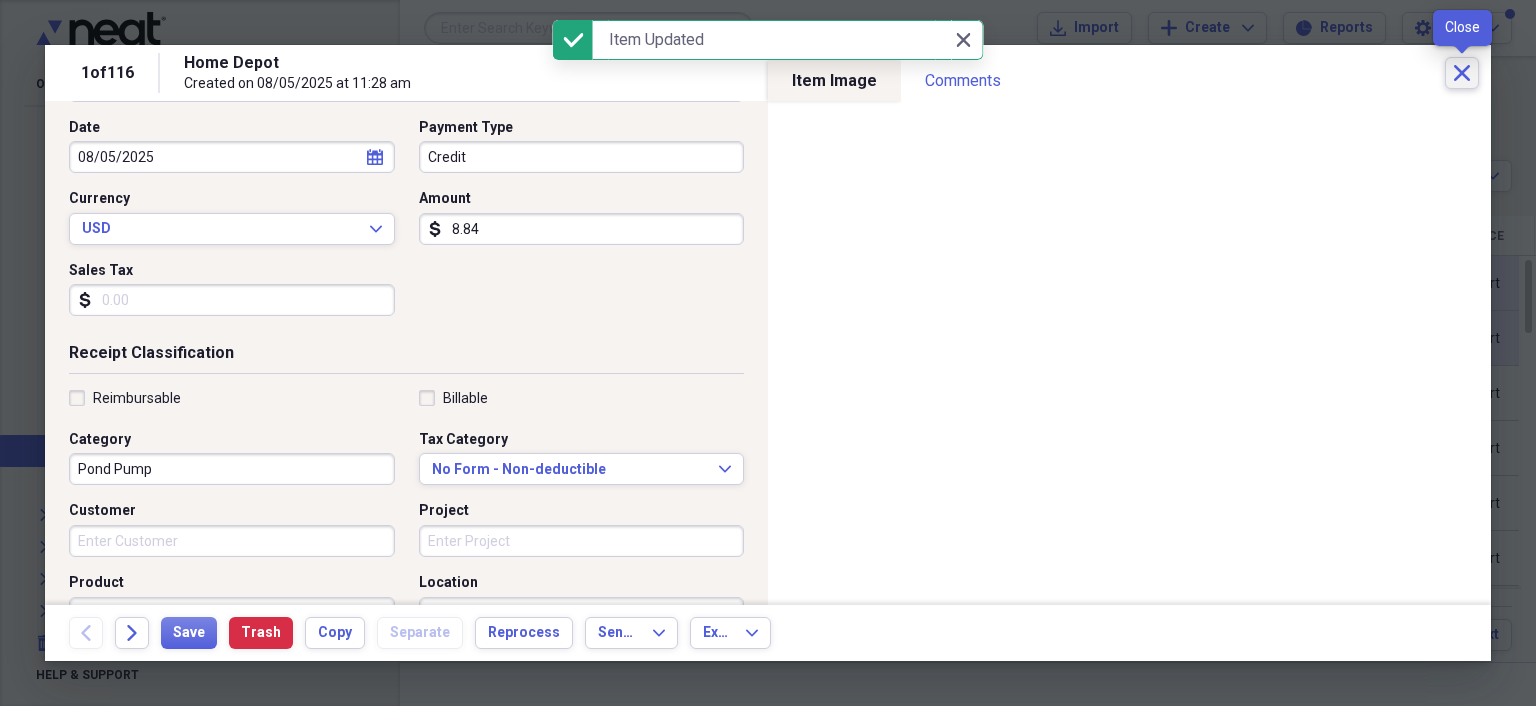 click 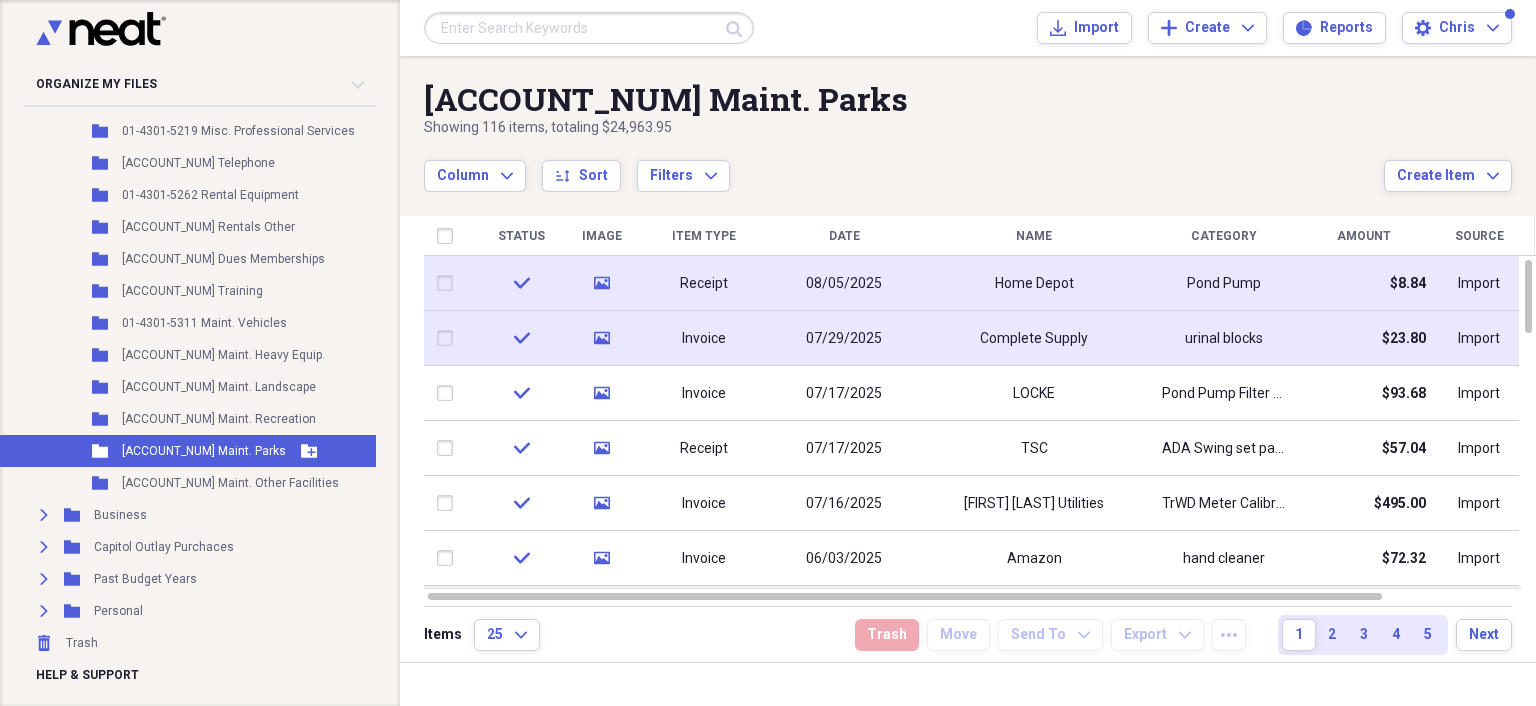 click on "[ACCOUNT_NUM] Maint. Parks" at bounding box center (204, 451) 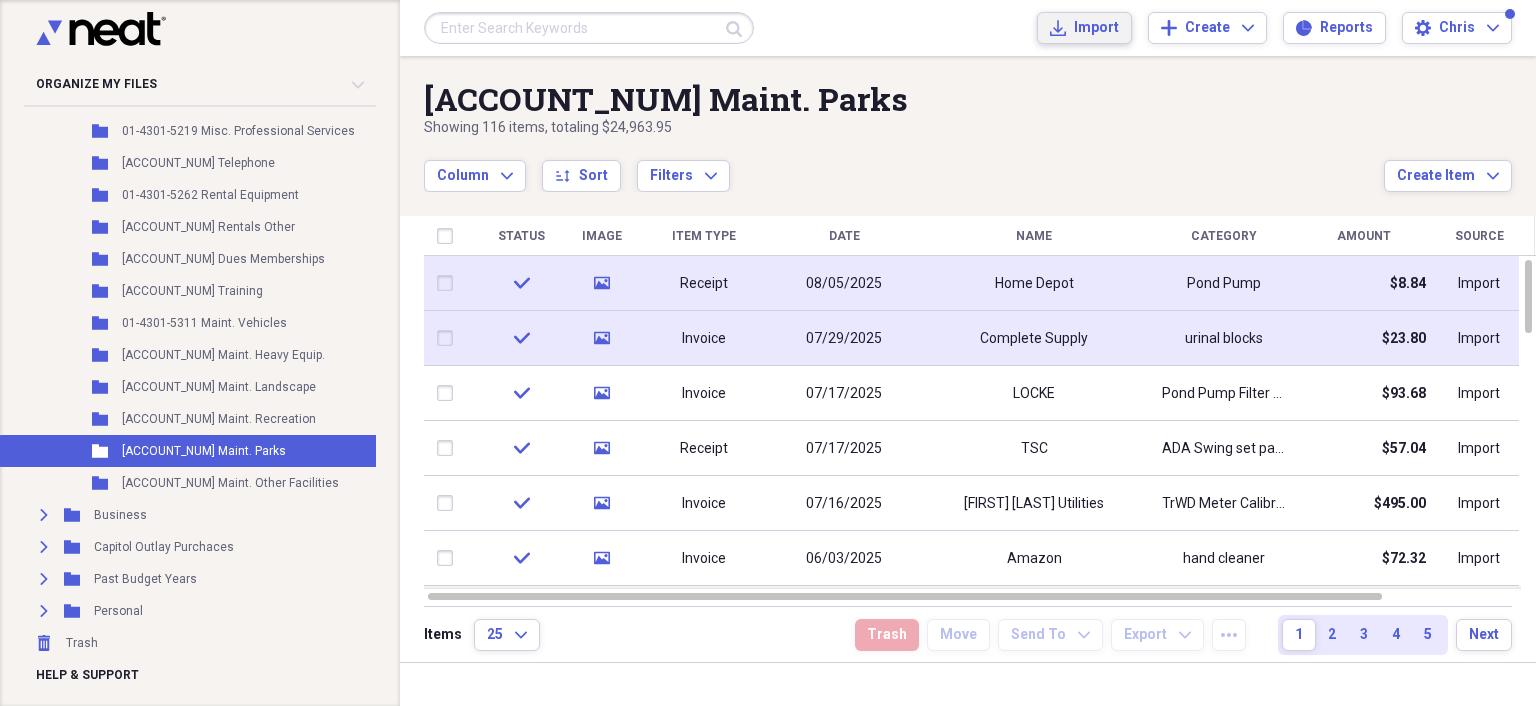 click on "Import" 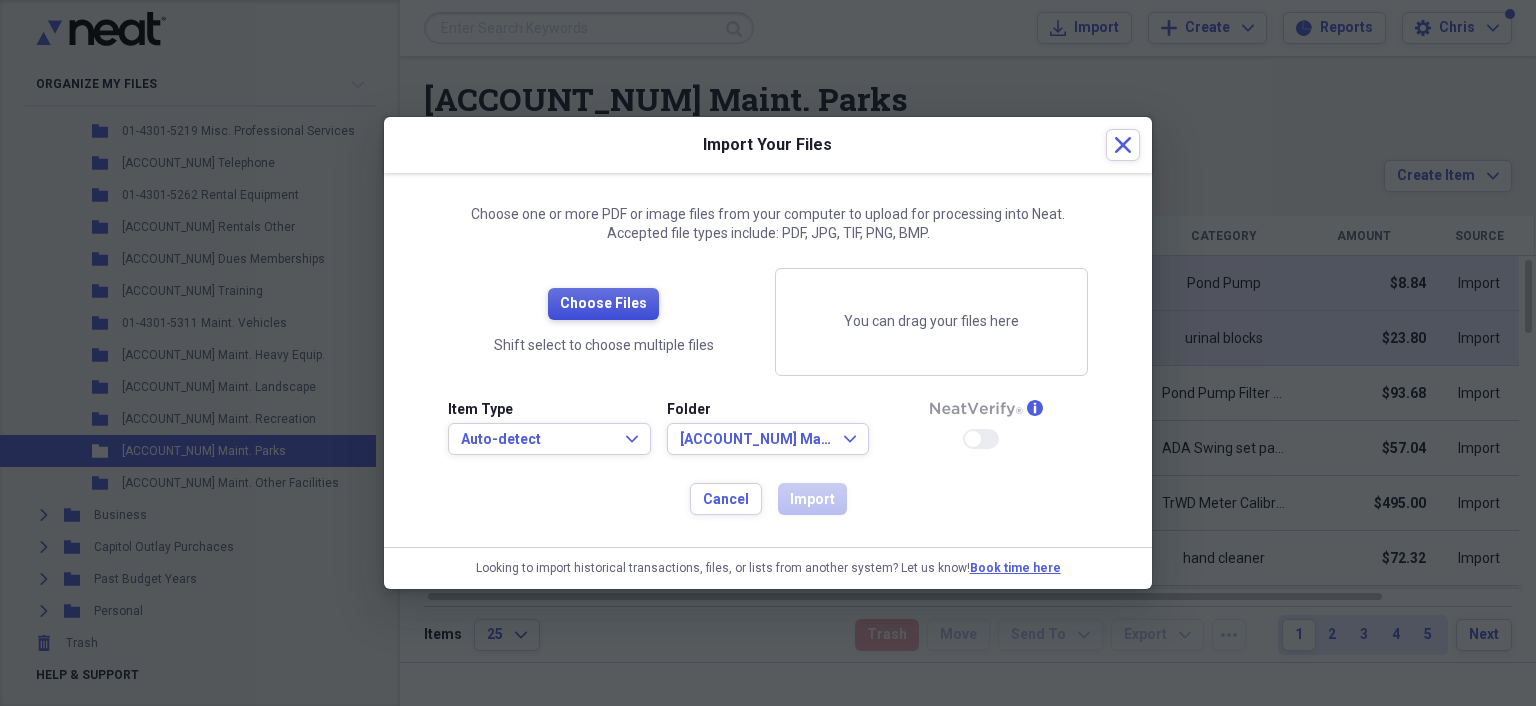 click on "Choose Files" at bounding box center (603, 304) 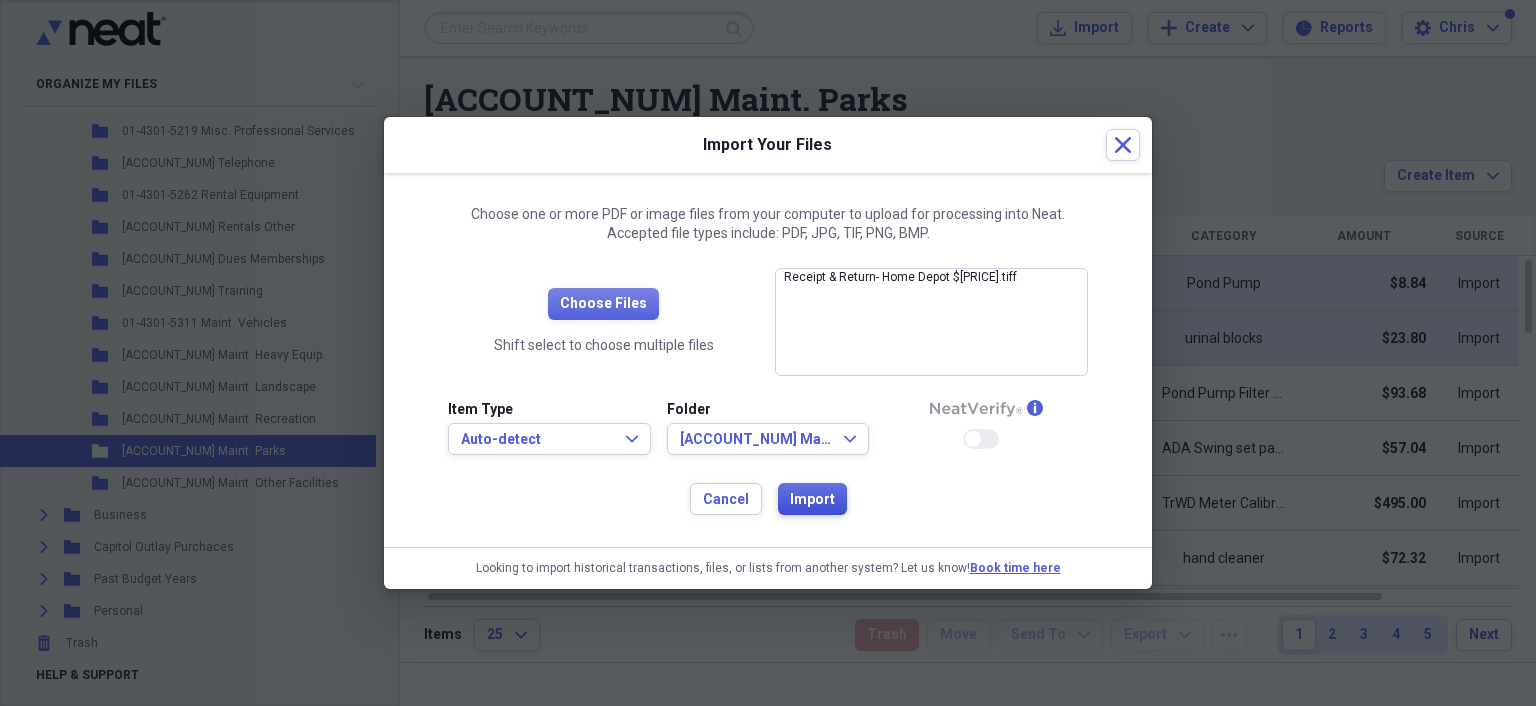 click on "Import" at bounding box center (812, 500) 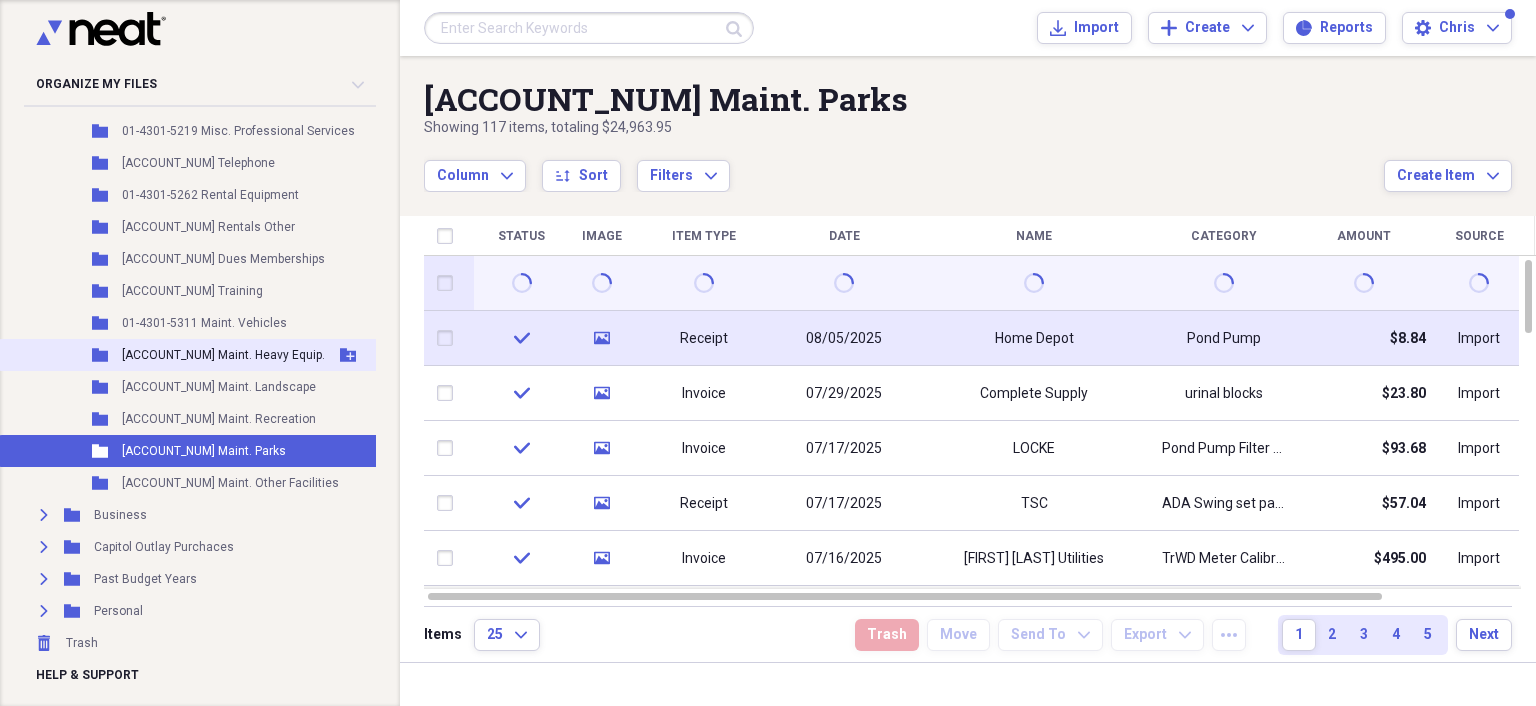 click on "[ACCOUNT_NUM] Maint. Heavy Equip." at bounding box center [223, 355] 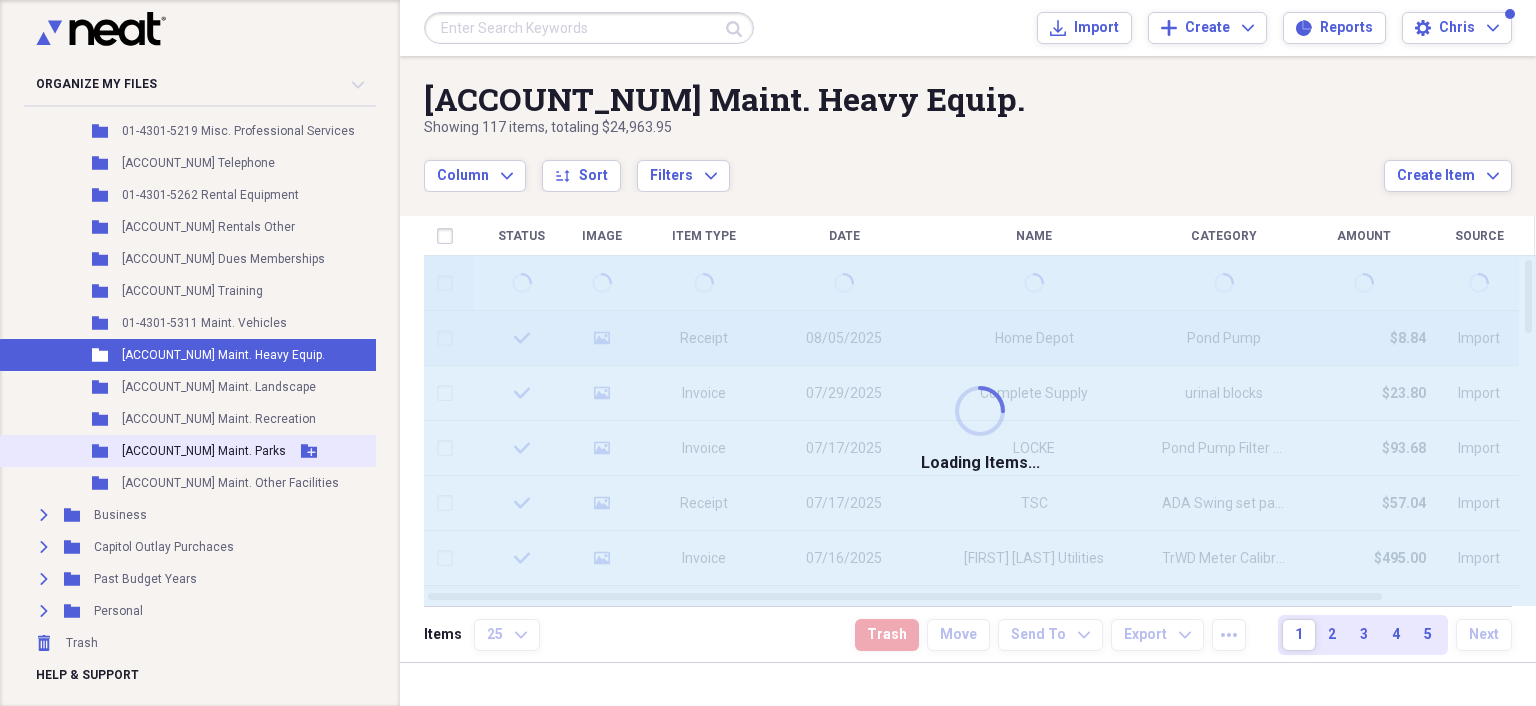click on "Folder [ACCOUNT_NUM] Maint. Parks Add Folder" at bounding box center (208, 451) 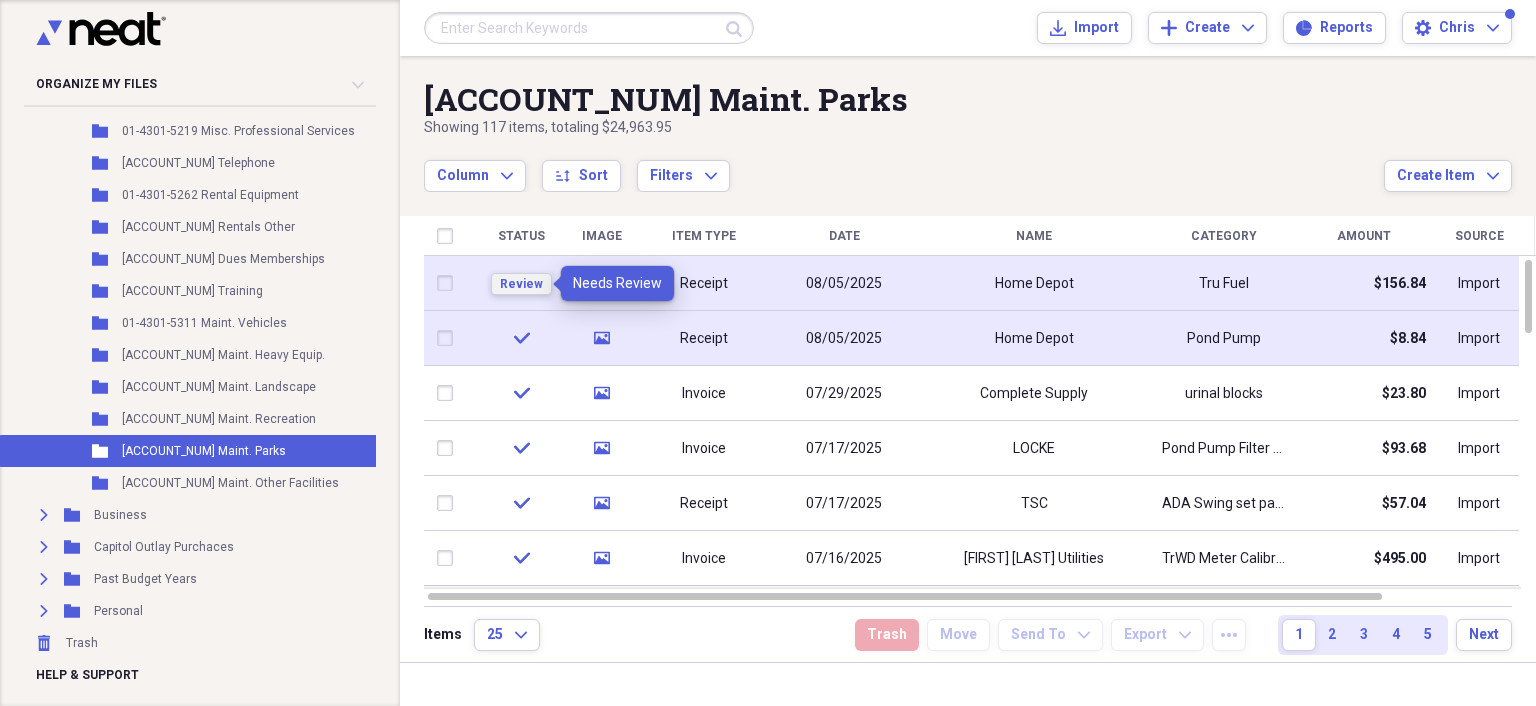 click on "Review" at bounding box center [521, 284] 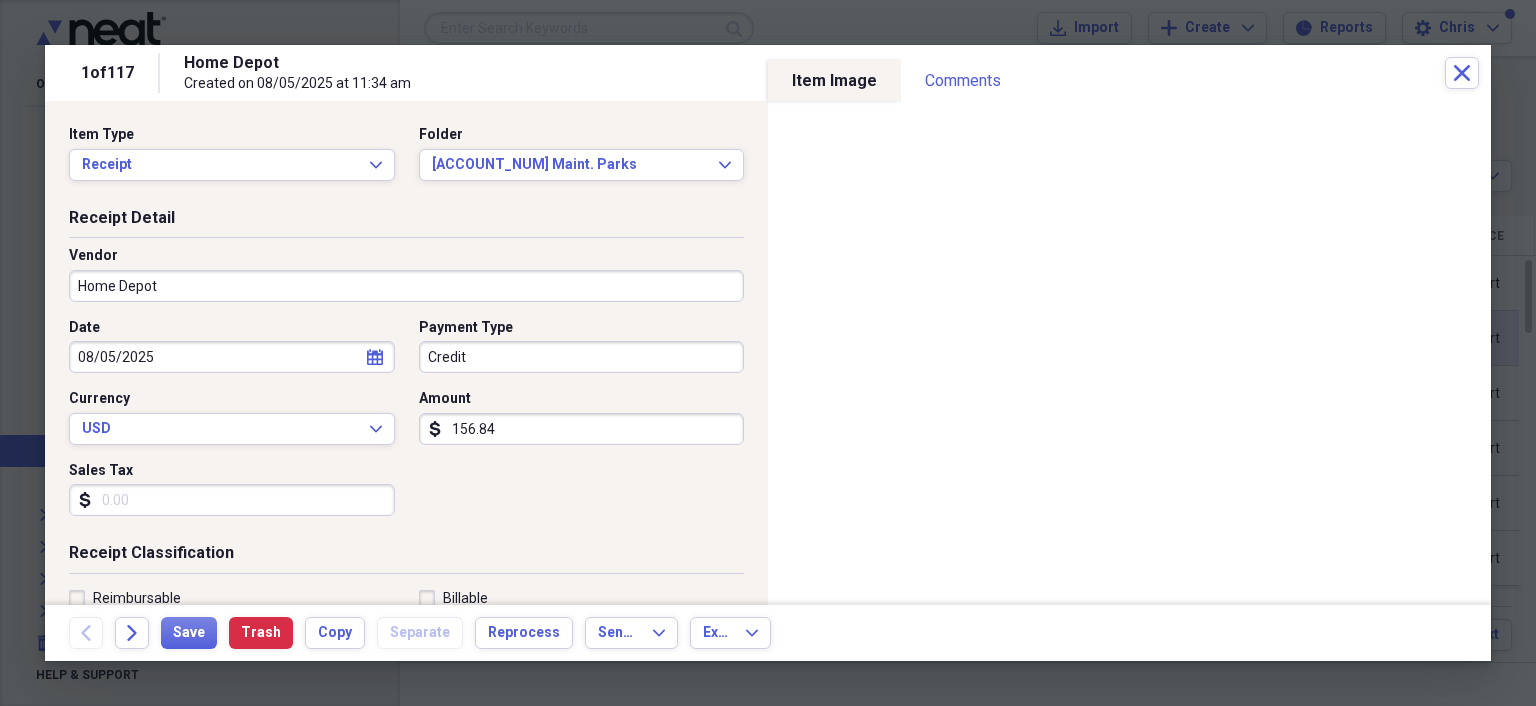 scroll, scrollTop: 100, scrollLeft: 0, axis: vertical 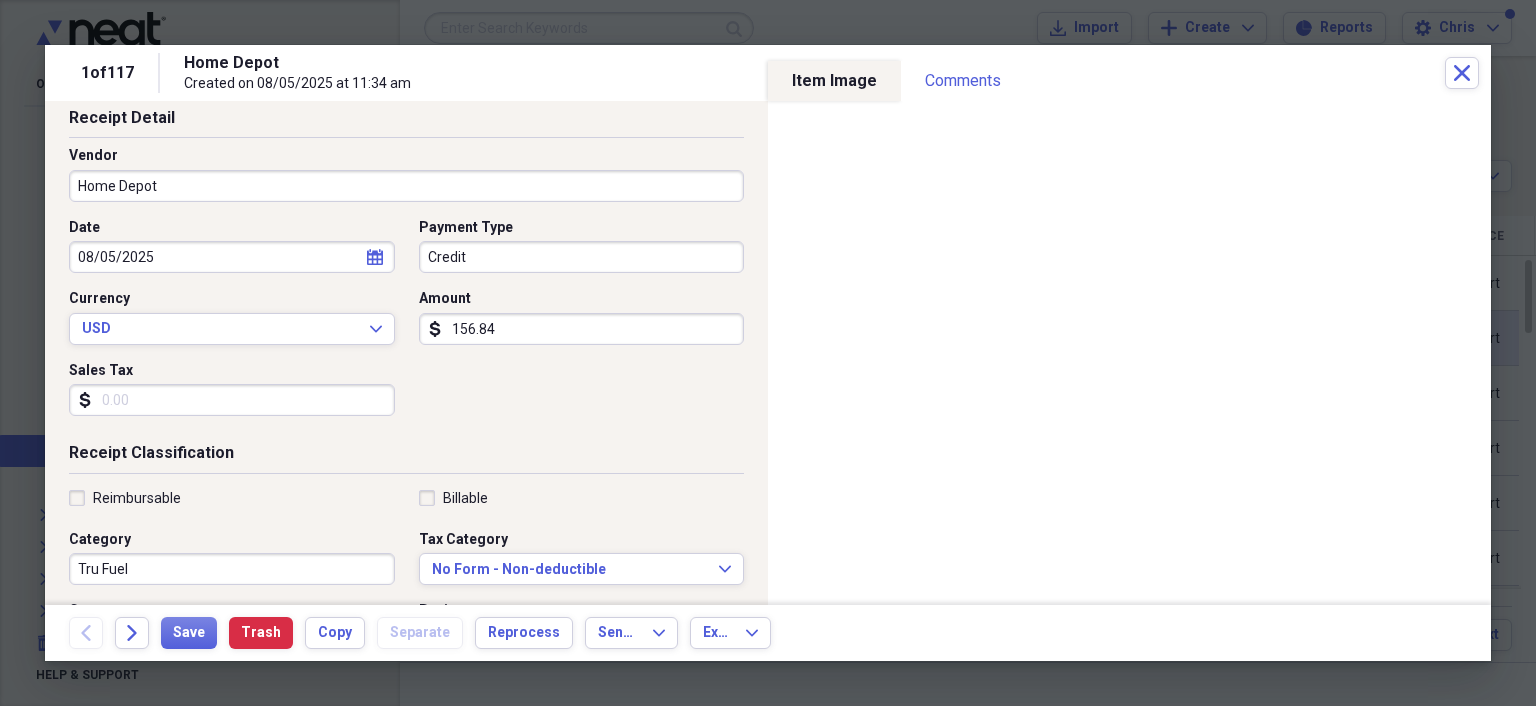 click on "156.84" at bounding box center (582, 329) 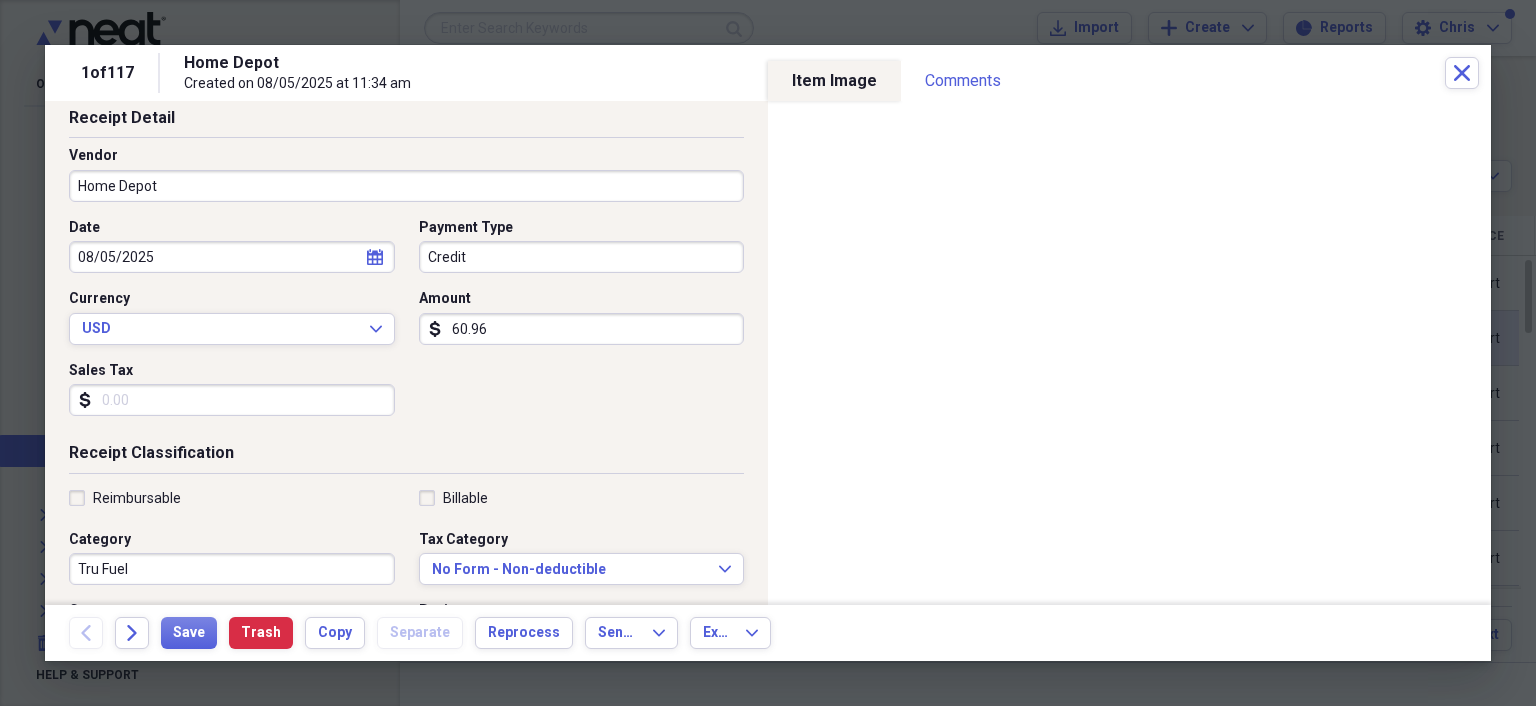 type on "60.96" 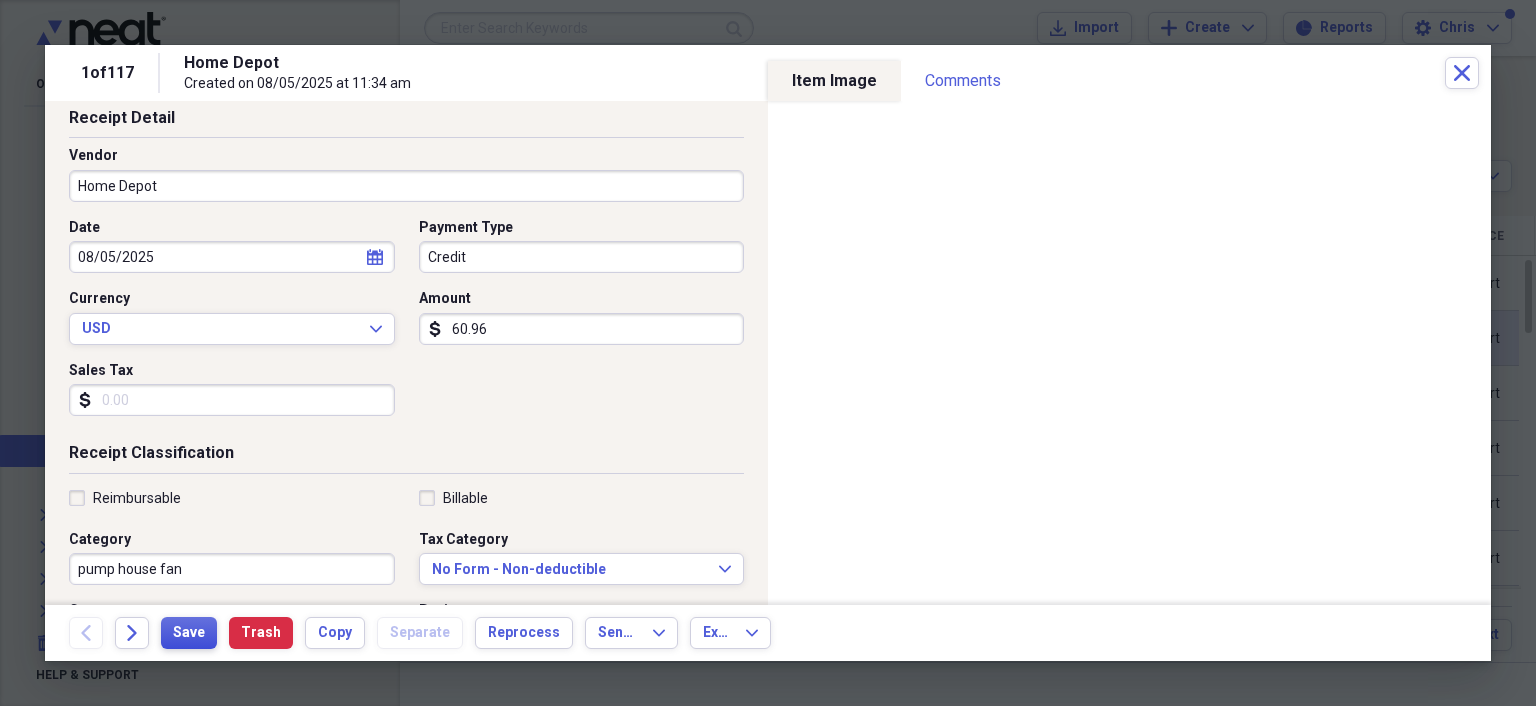 type on "pump house fan" 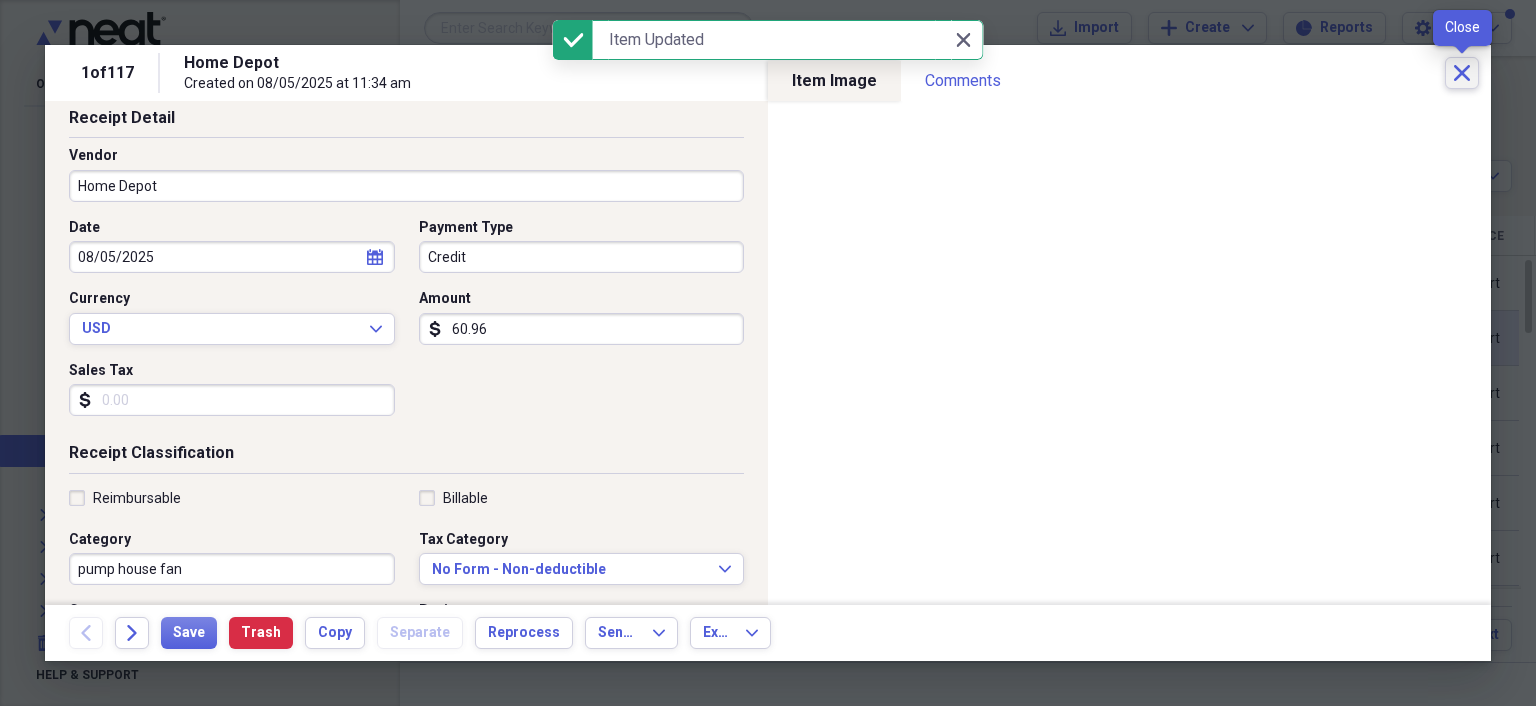 click on "Close" 